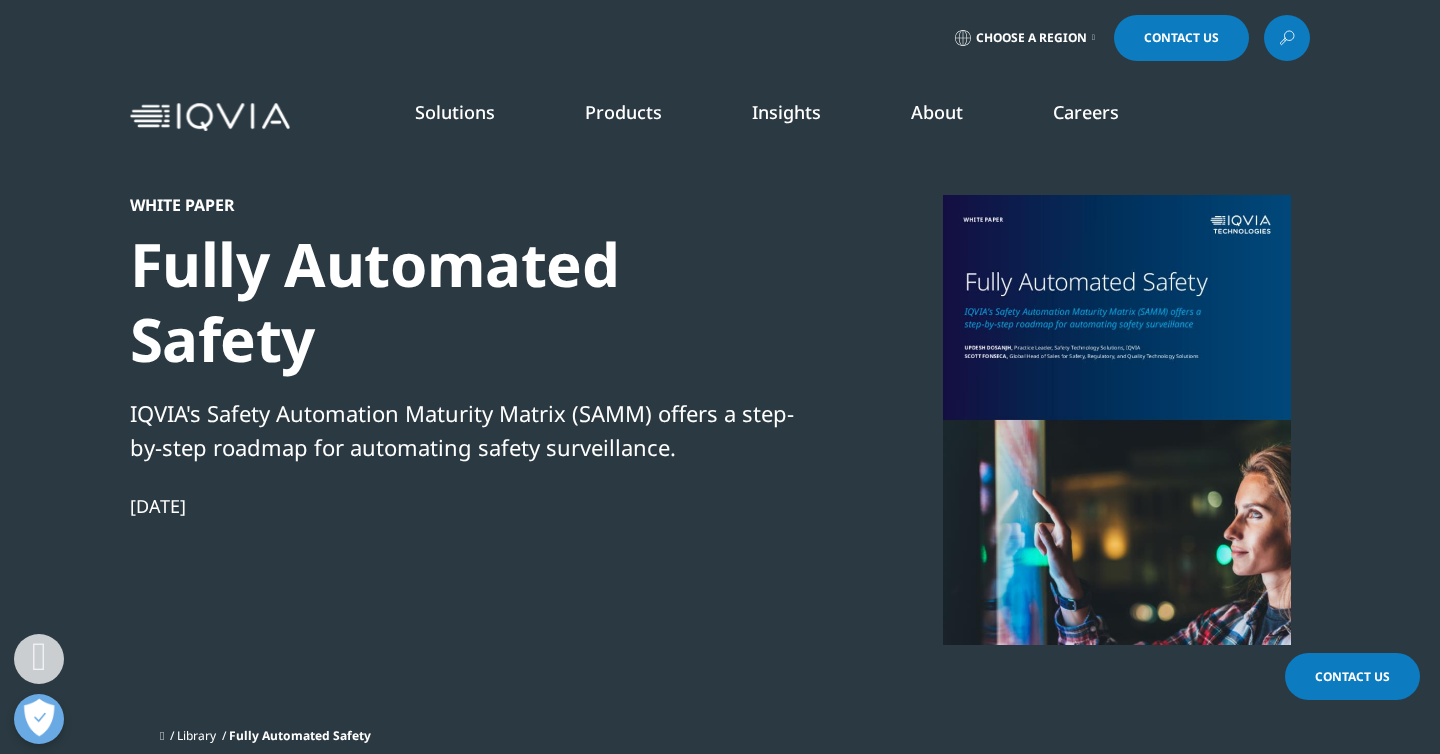 scroll, scrollTop: 848, scrollLeft: 0, axis: vertical 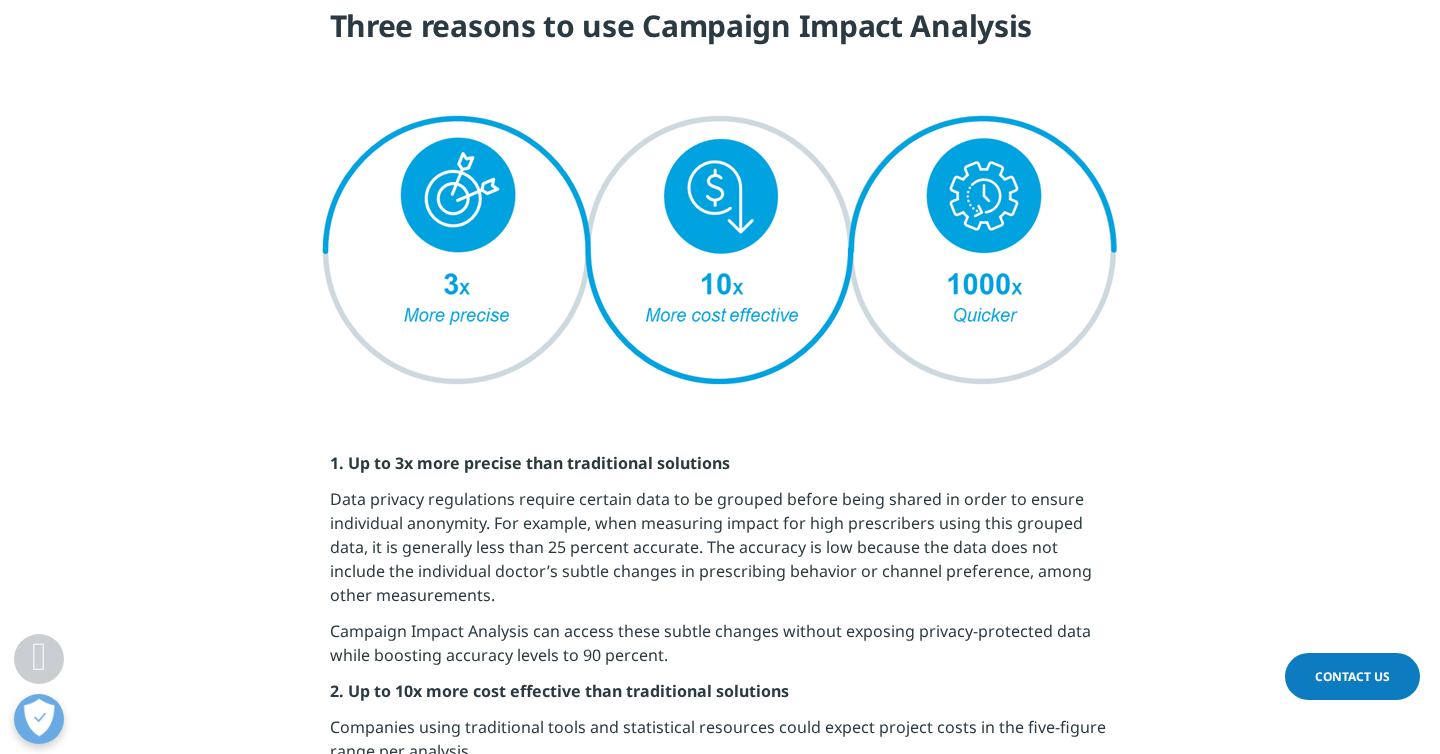click at bounding box center [720, 254] 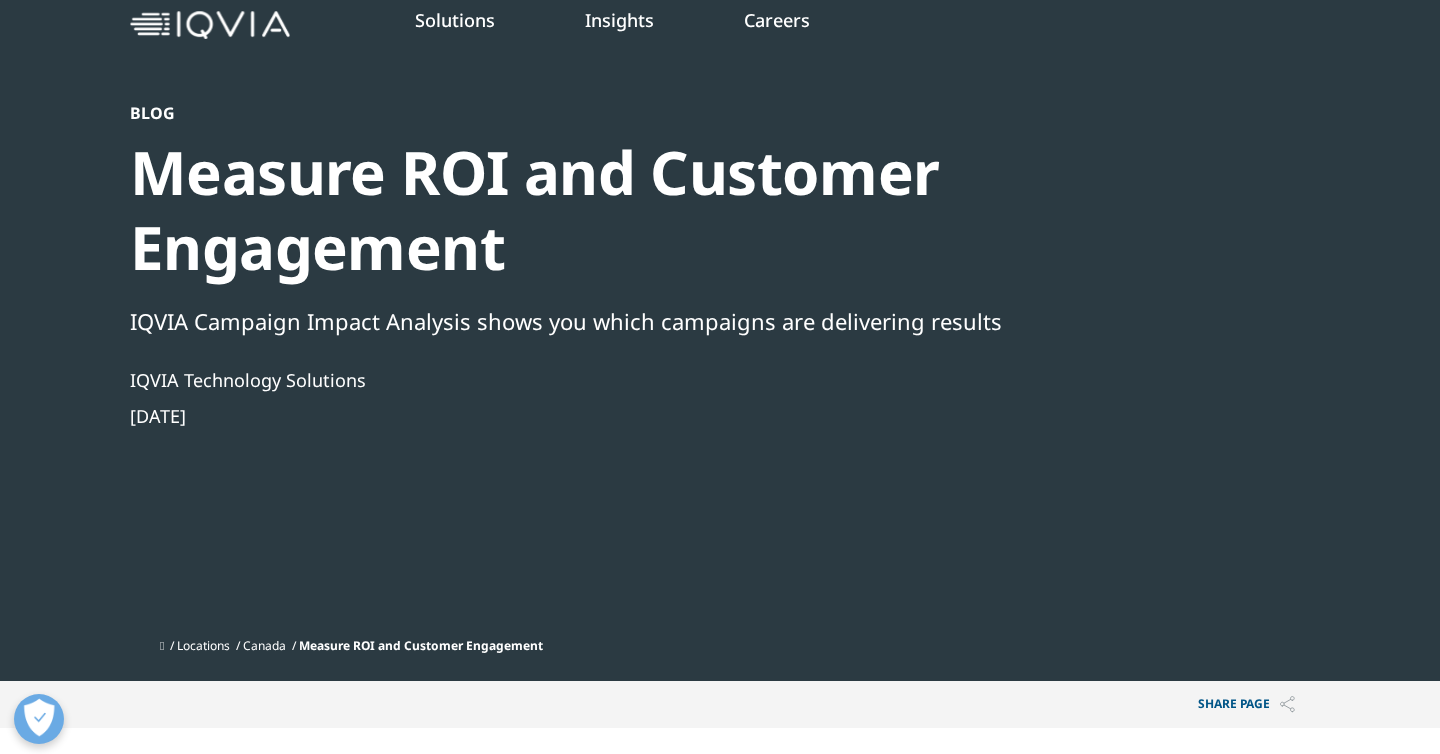 scroll, scrollTop: 0, scrollLeft: 0, axis: both 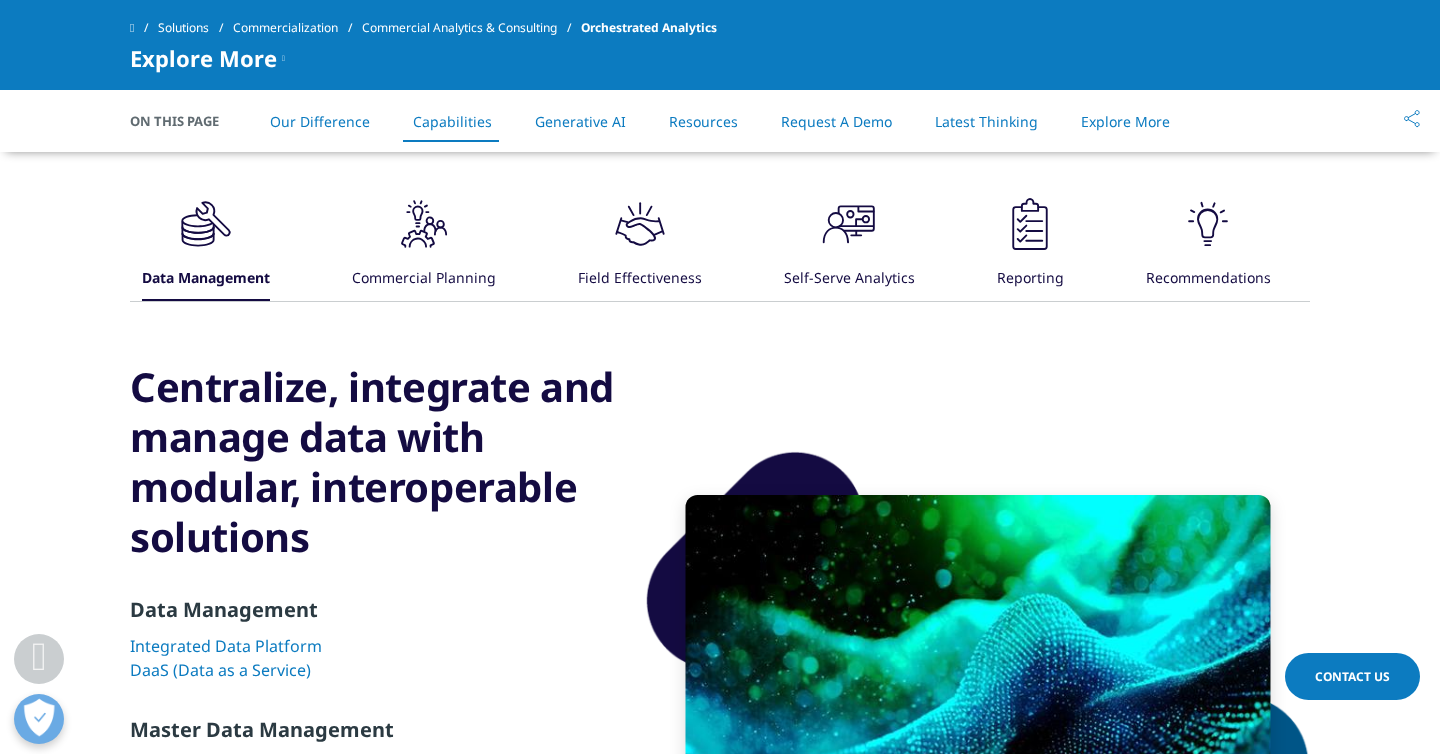 click 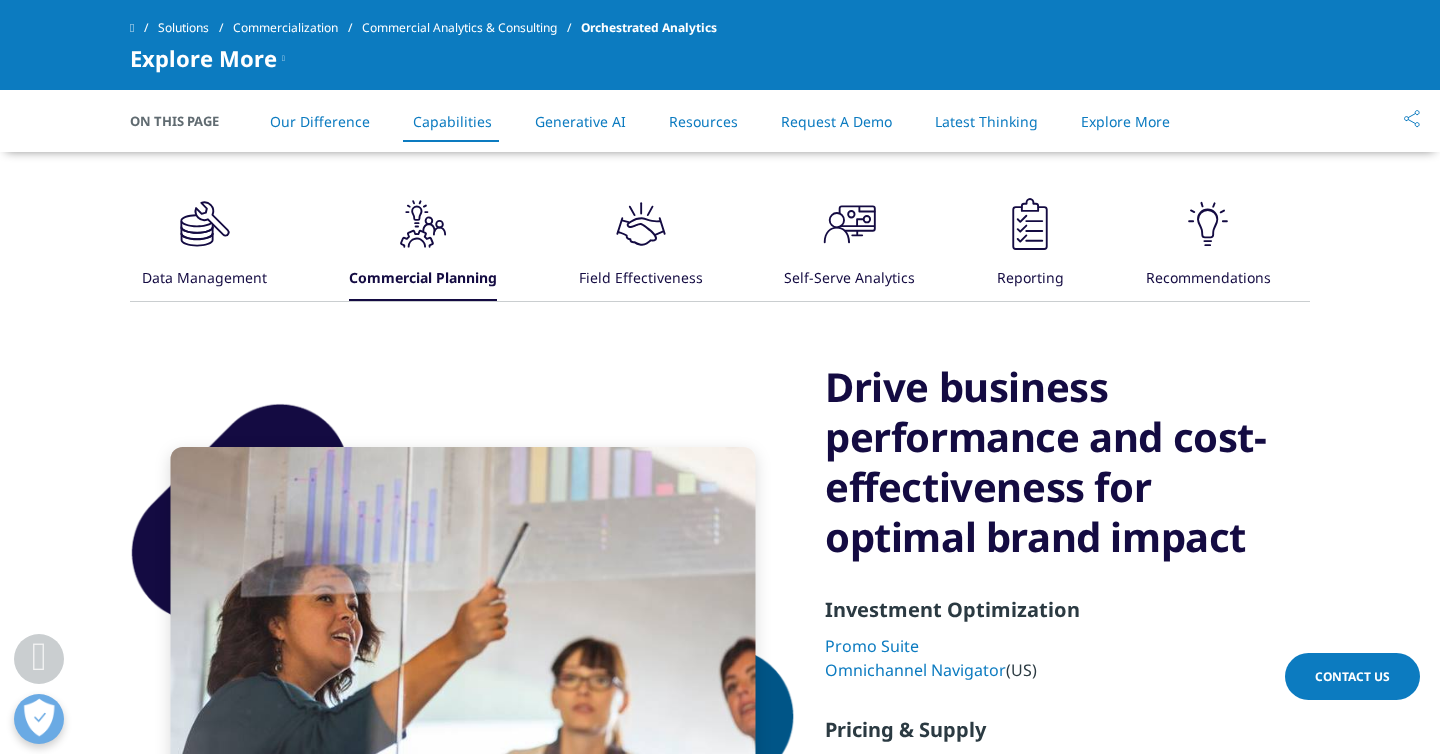 click on ".cls-1{fill:#231f20;}" 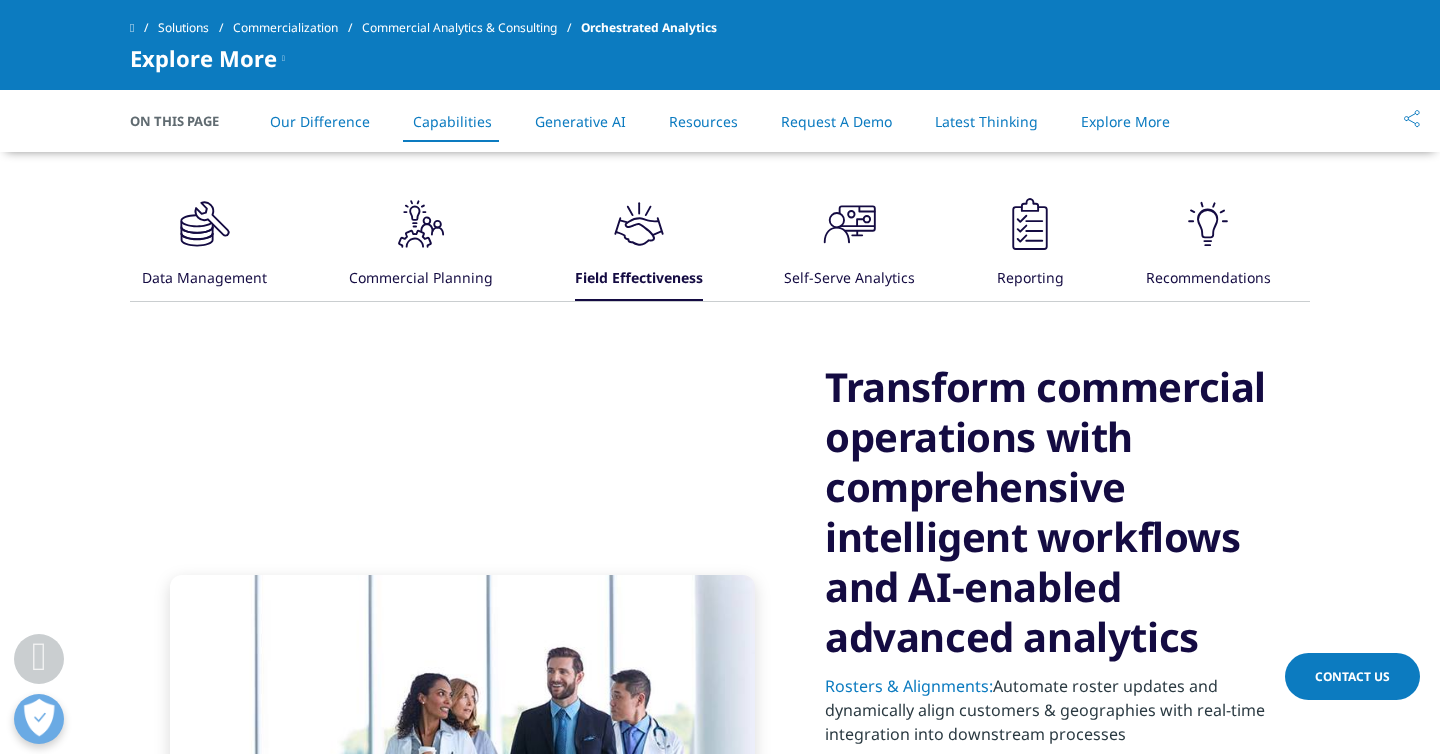 click on ".cls-1{fill:#231f20;}" 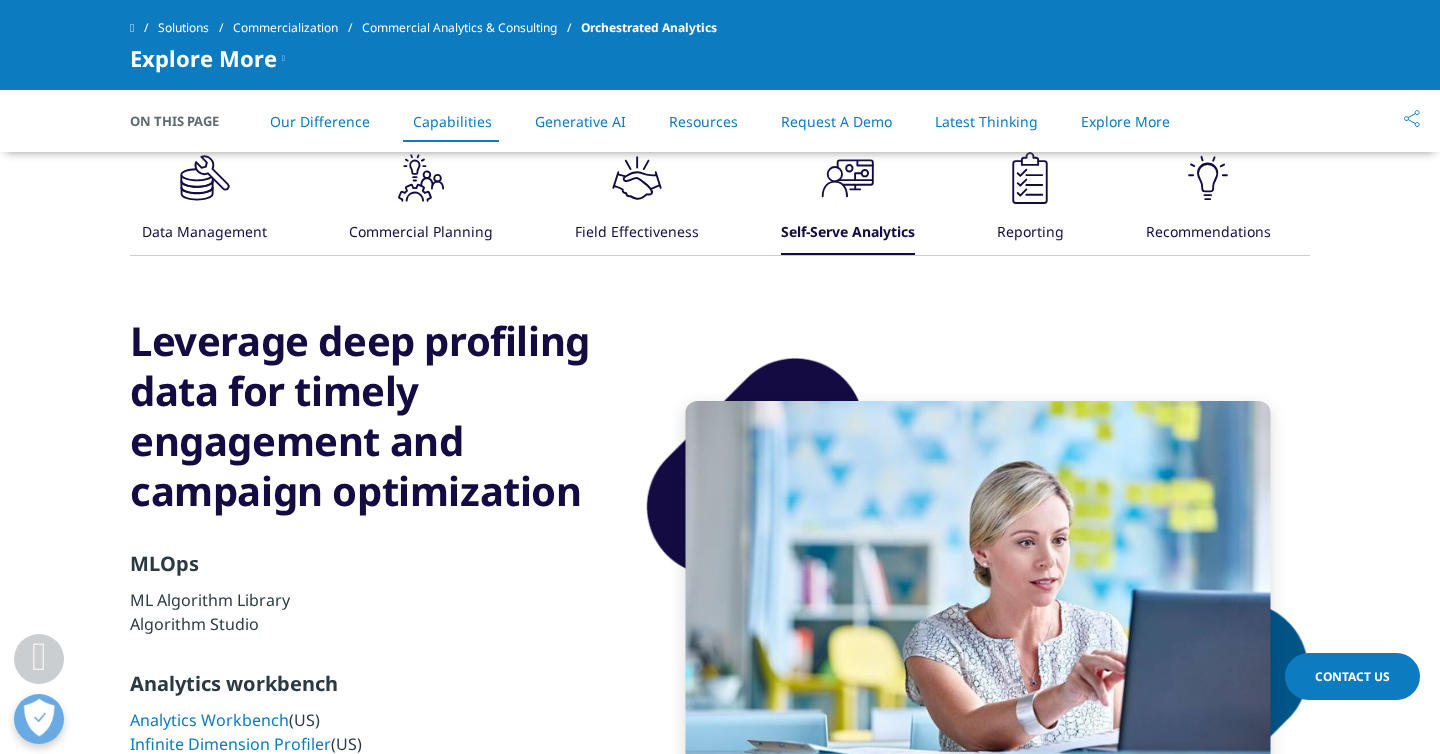 scroll, scrollTop: 2823, scrollLeft: 0, axis: vertical 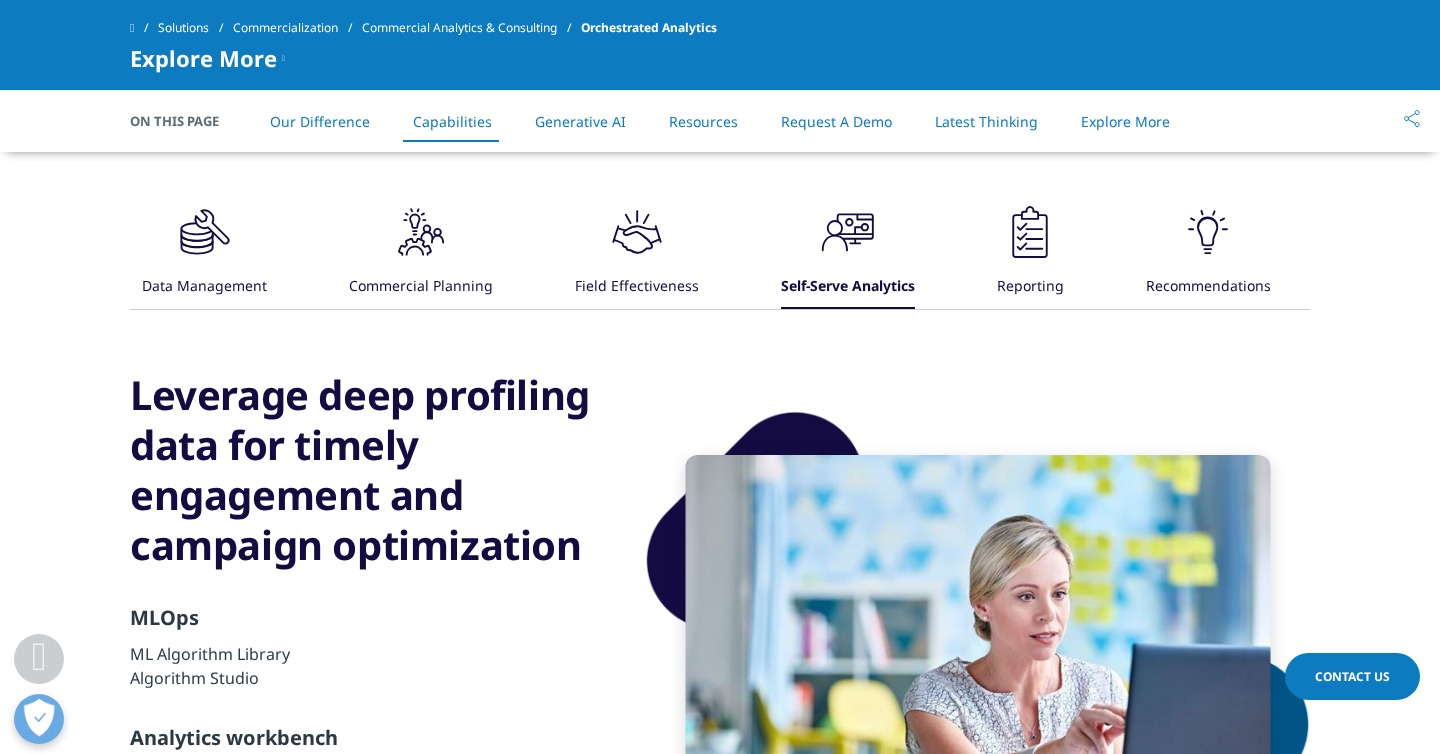 click on ".cls-1{fill:#231f20;}" 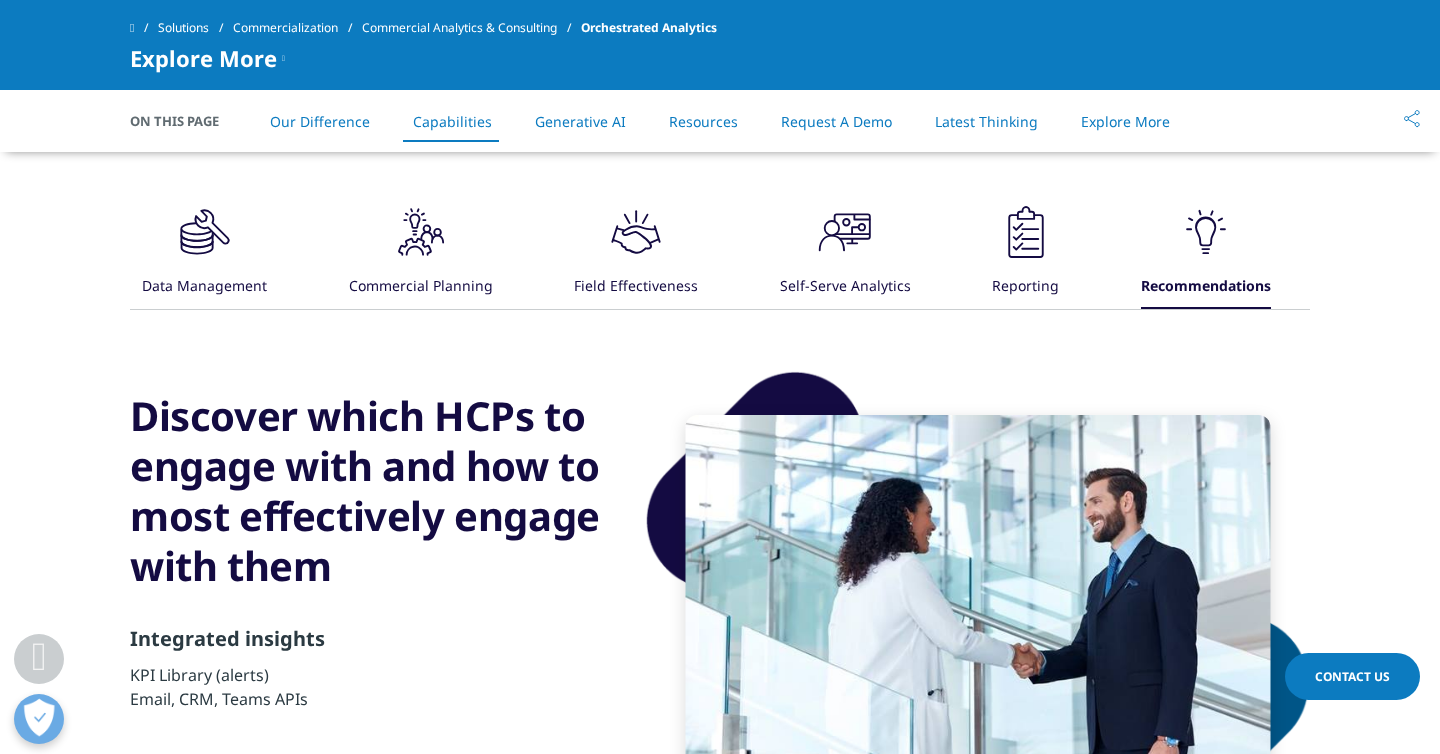 click on ".cls-1{fill:#231f20;}" 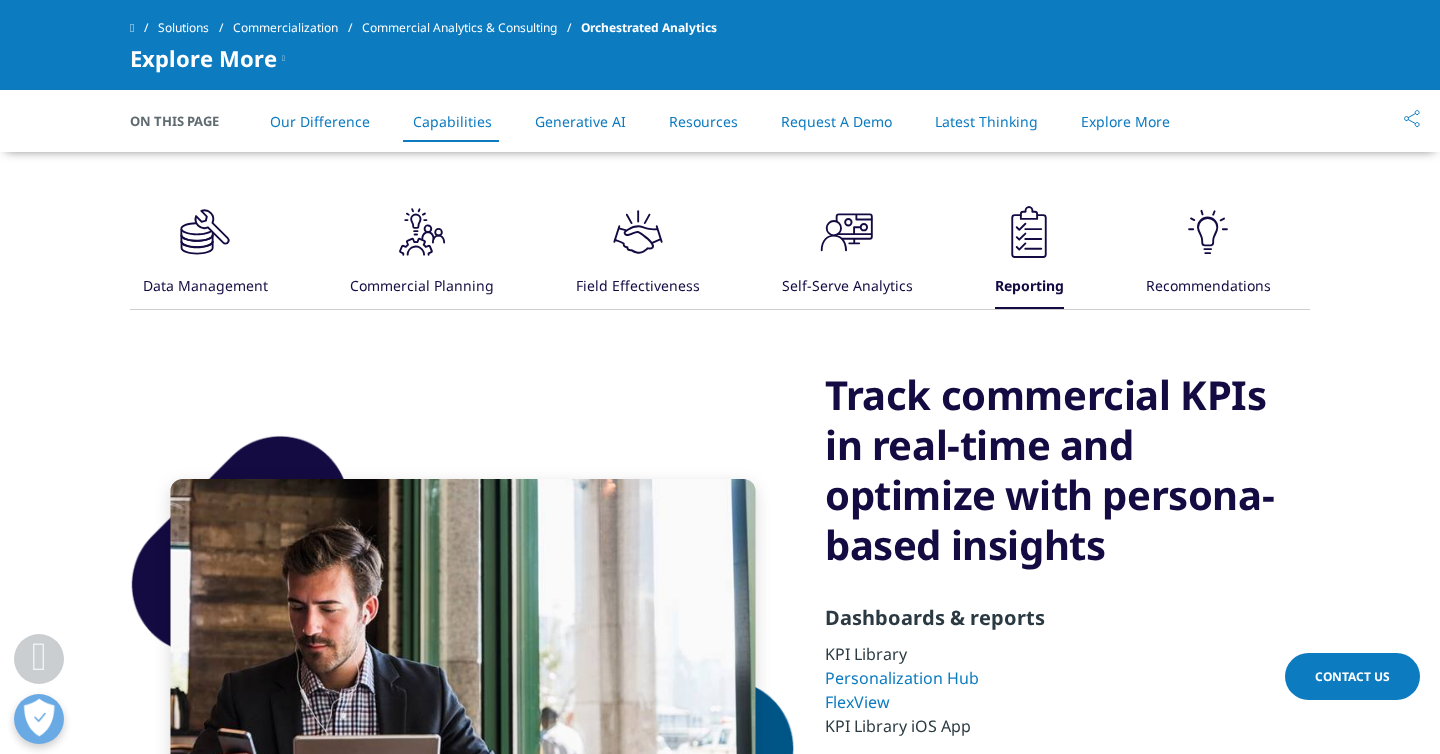 click on ".cls-1{fill:#231f20;}
Self-Serve Analytics" at bounding box center [847, 255] 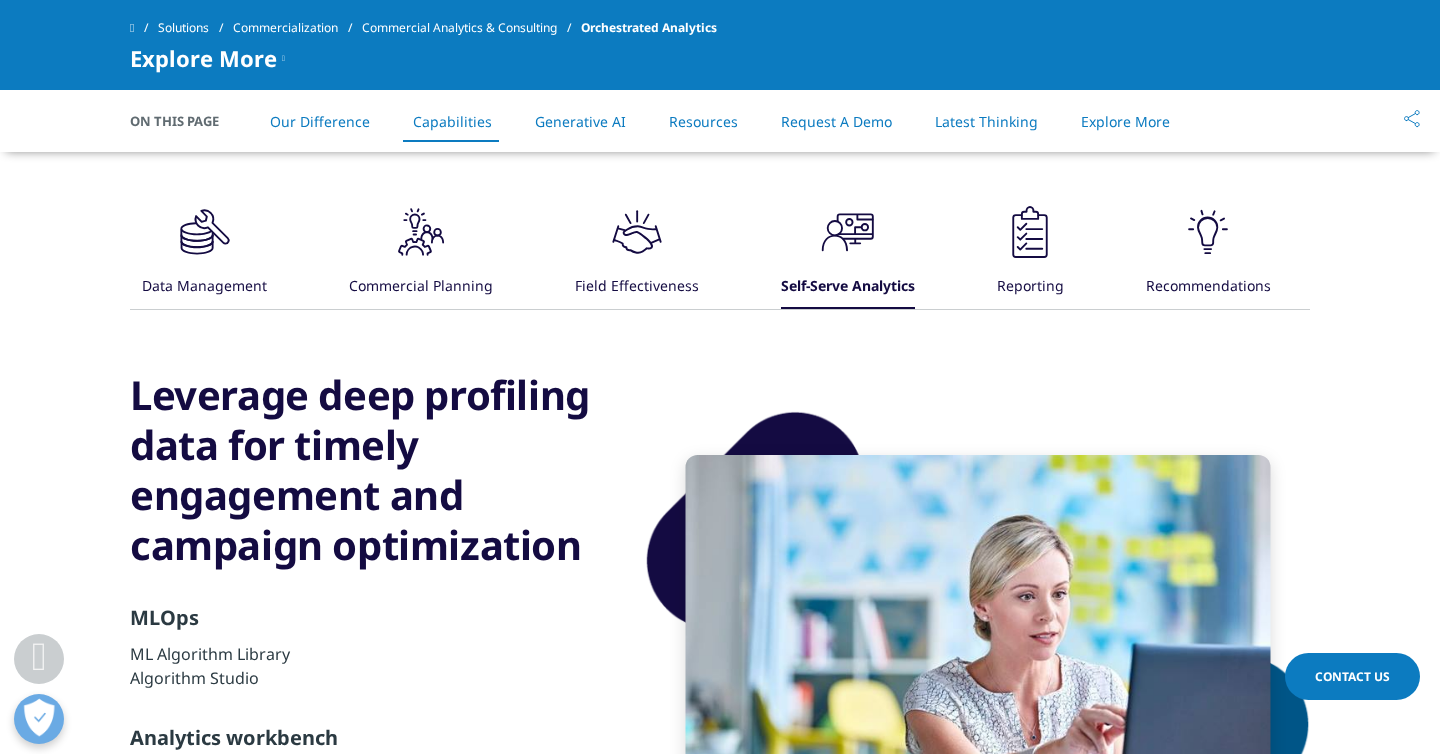 click on "Field Effectiveness" at bounding box center (637, 287) 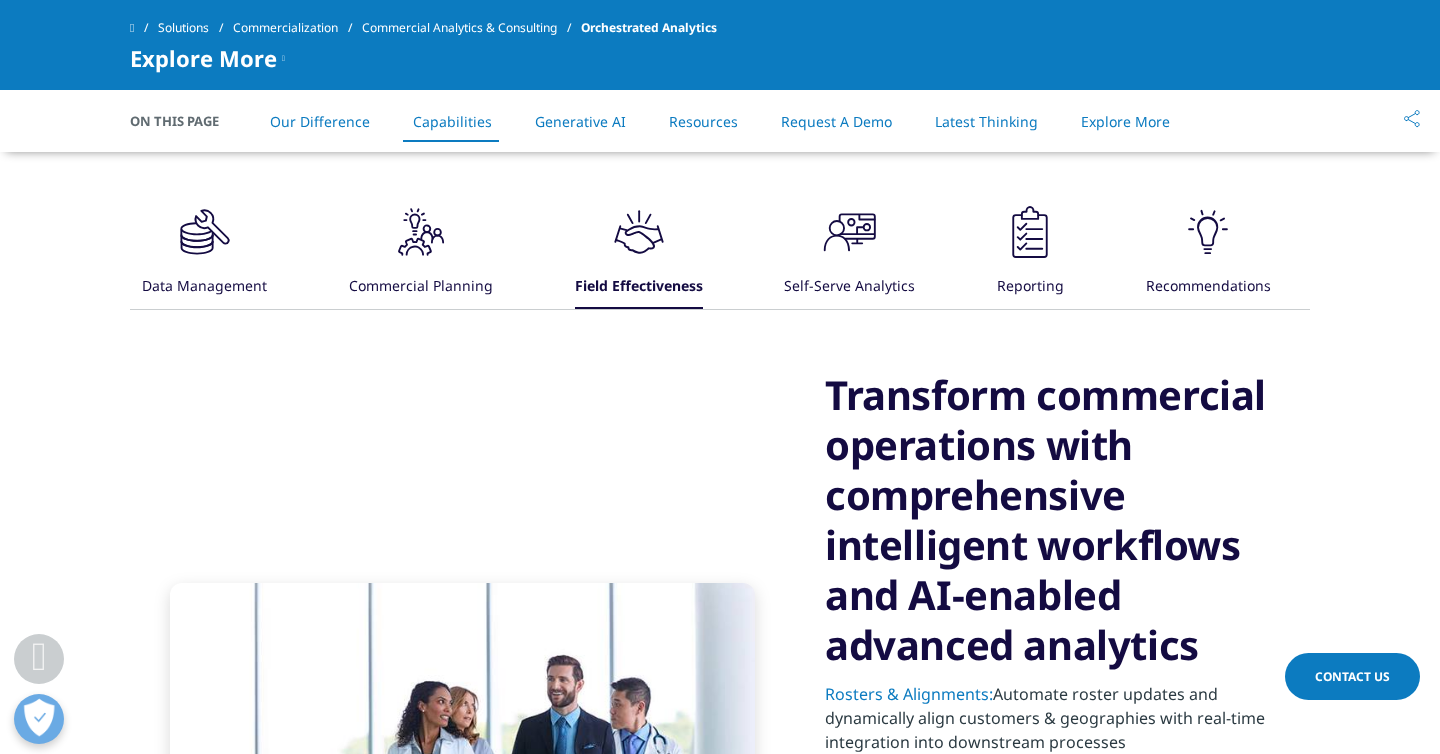 click on "Commercial Planning" at bounding box center (421, 287) 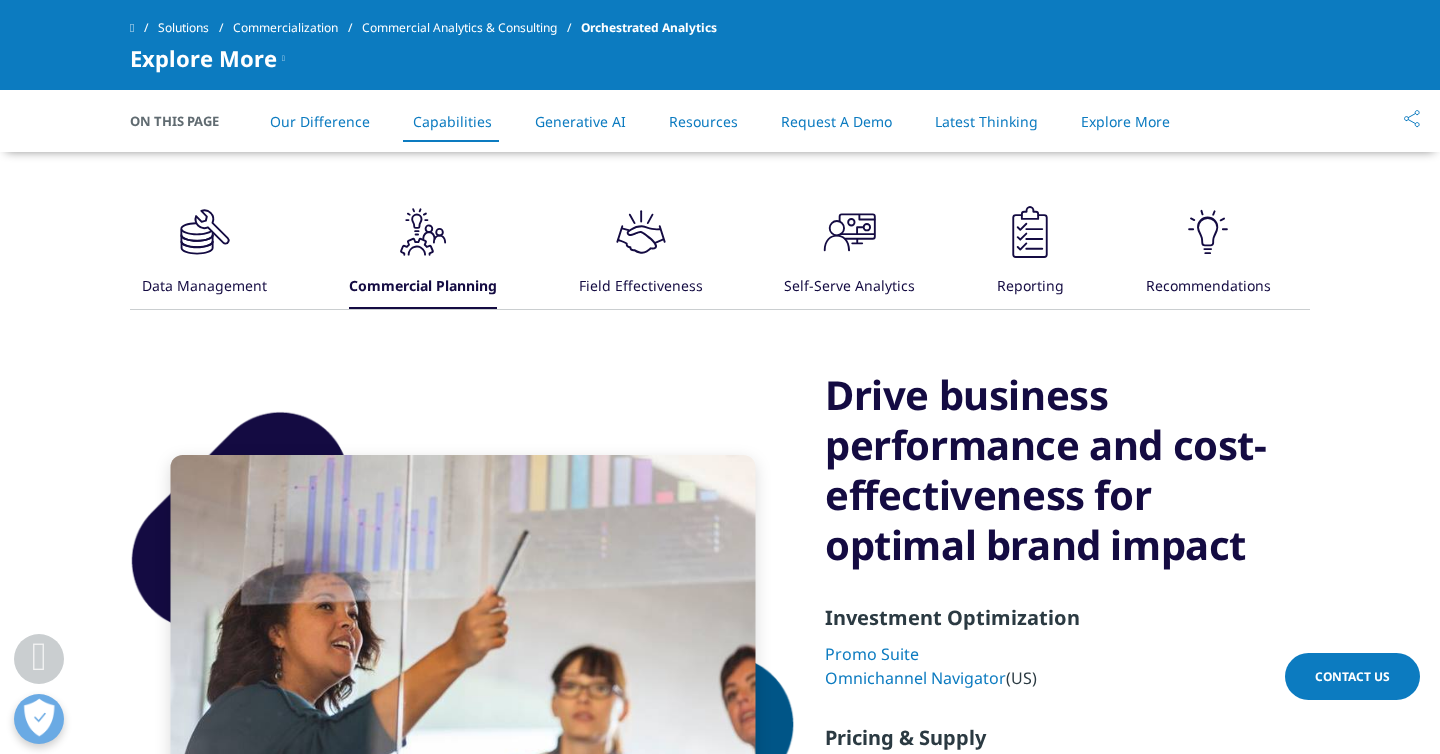 click on ".cls-1{fill:#231f20;}
Data Management" at bounding box center [204, 255] 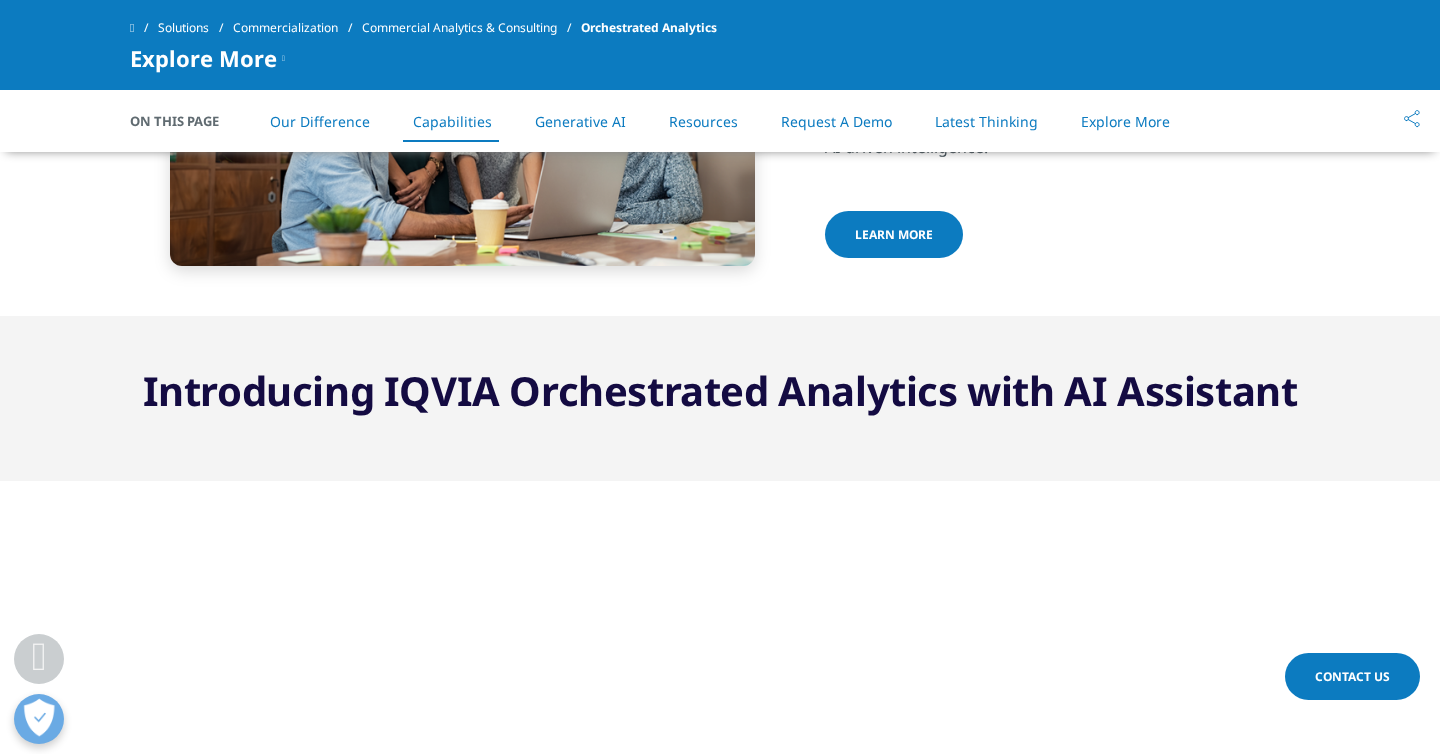 scroll, scrollTop: 4131, scrollLeft: 0, axis: vertical 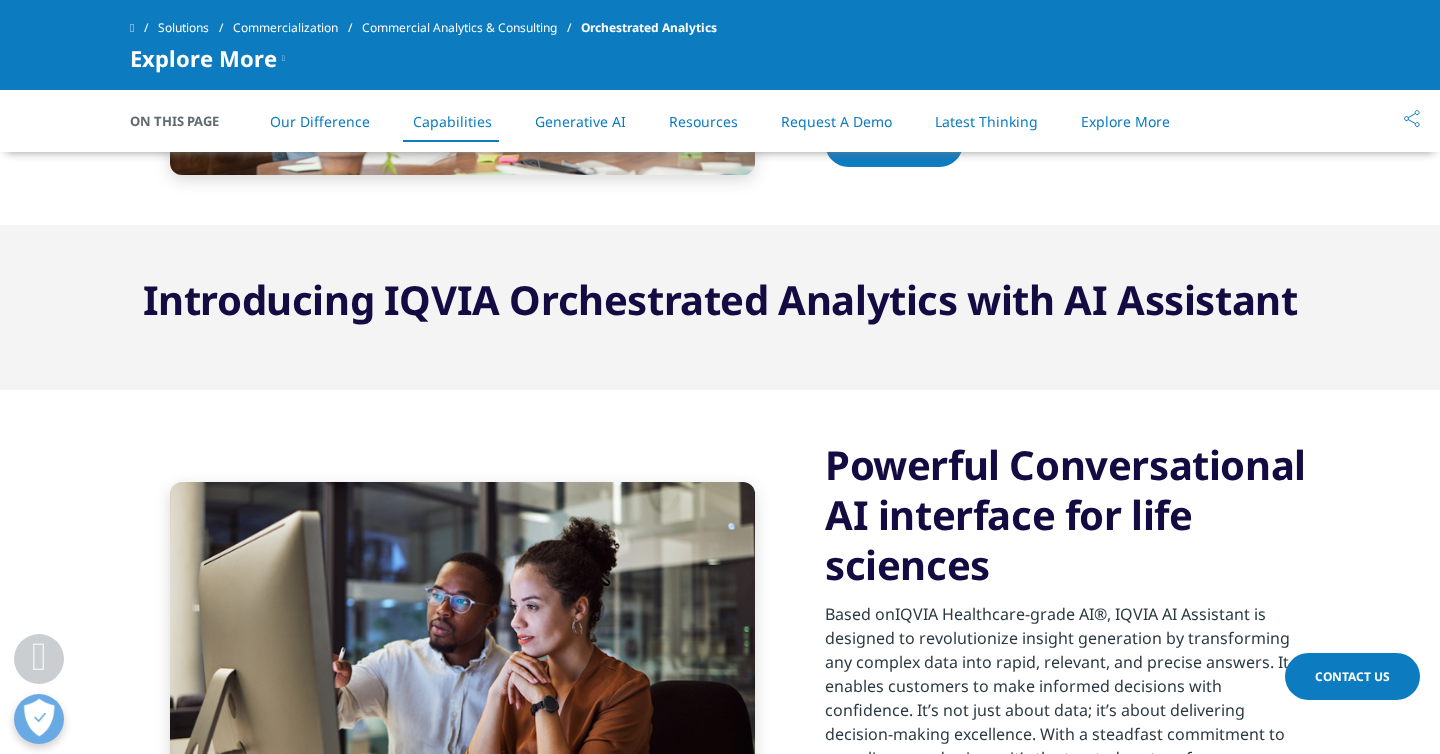 click on "Introducing IQVIA Orchestrated Analytics with AI Assistant" at bounding box center (720, 300) 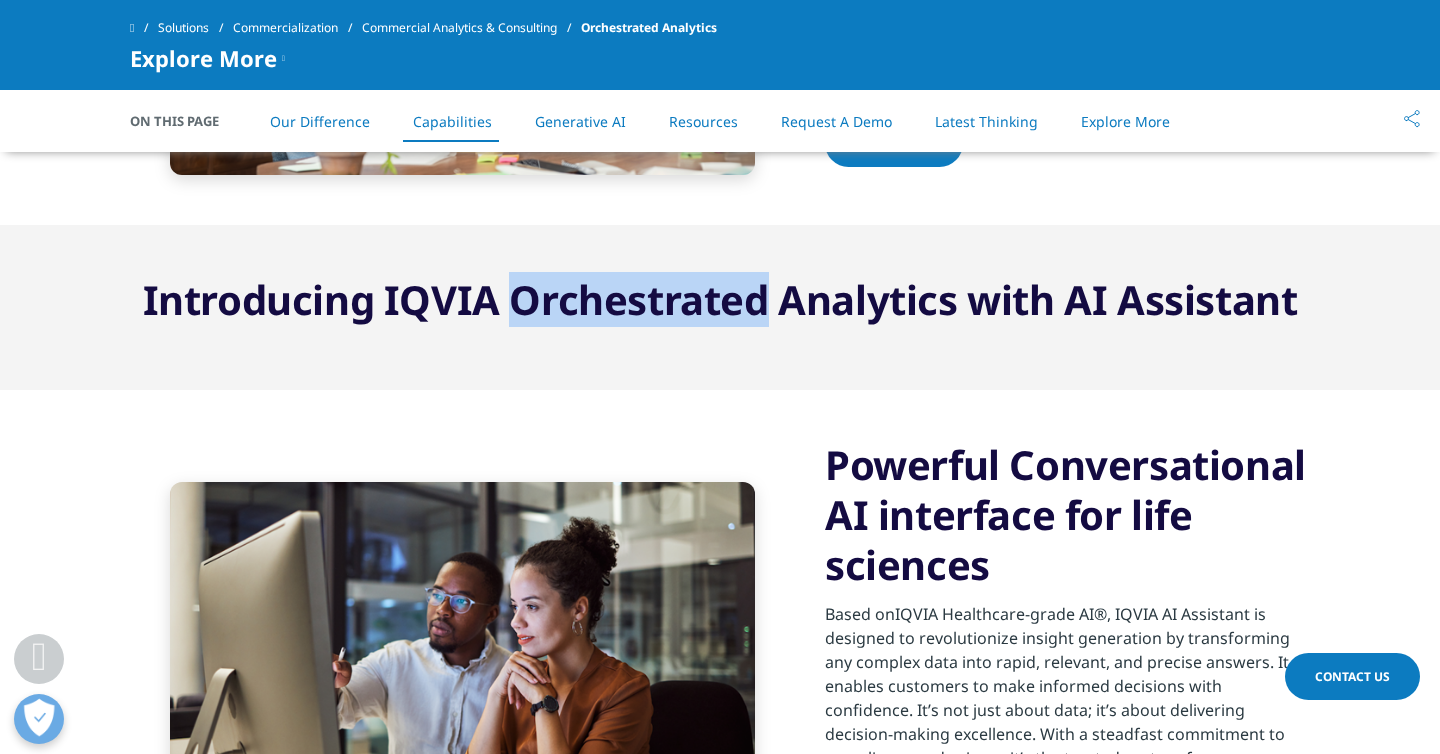 click on "Introducing IQVIA Orchestrated Analytics with AI Assistant" at bounding box center (720, 300) 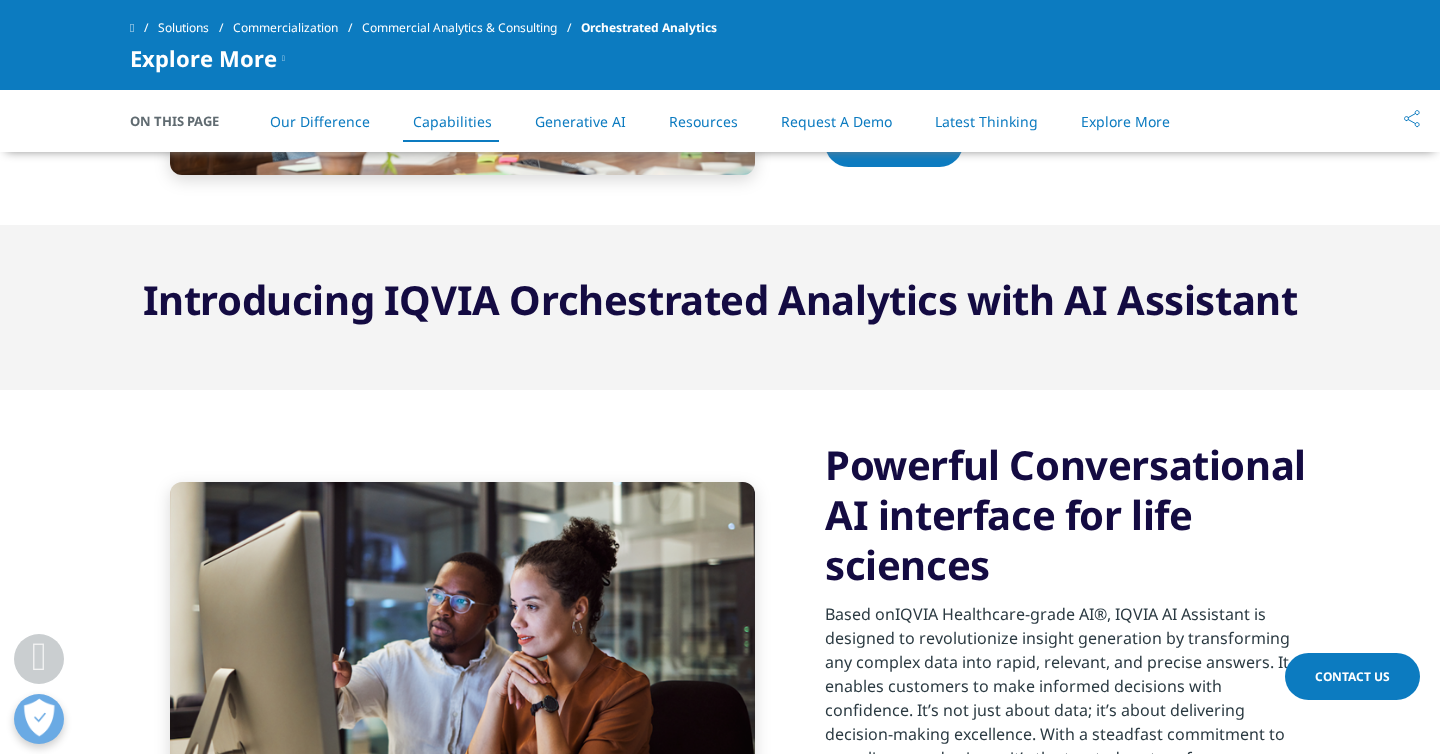 click on "Introducing IQVIA Orchestrated Analytics with AI Assistant" at bounding box center [720, 300] 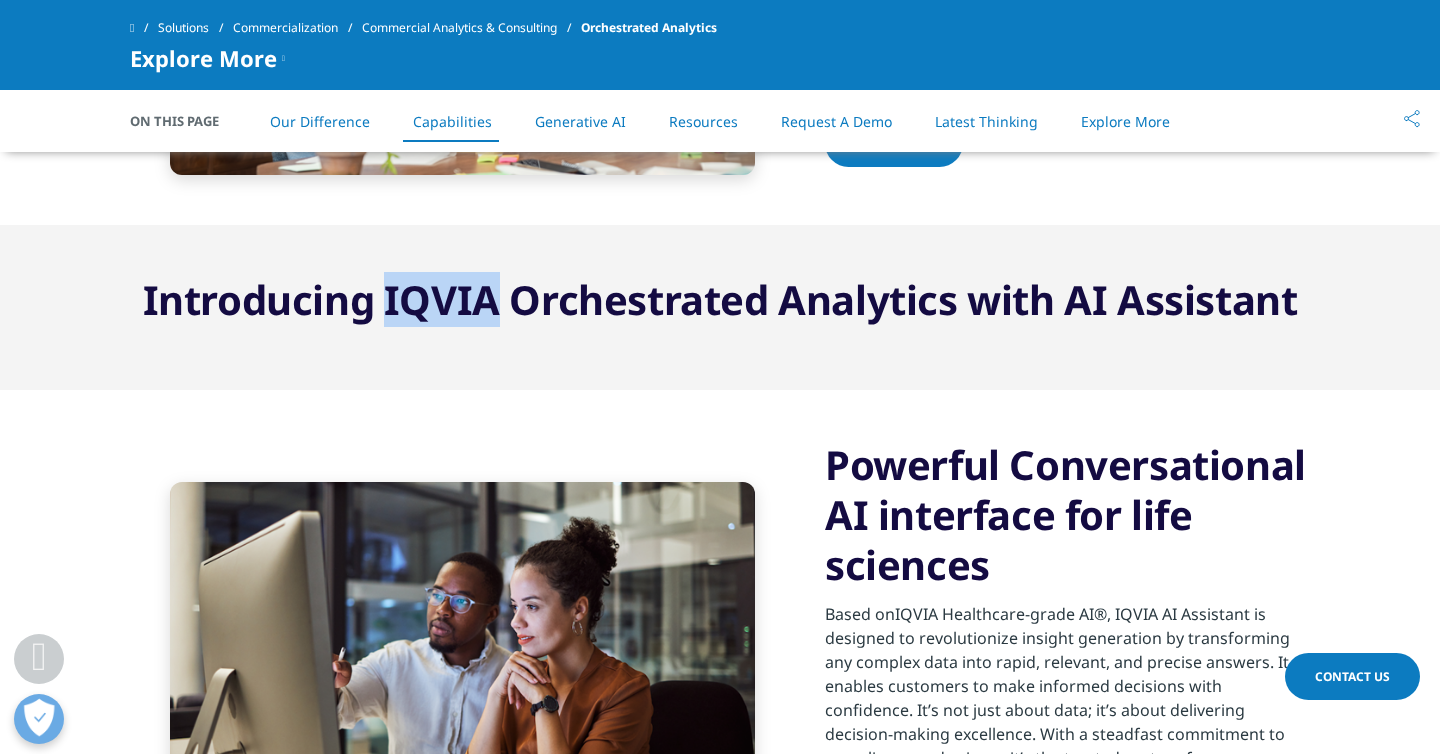 click on "Introducing IQVIA Orchestrated Analytics with AI Assistant" at bounding box center (720, 300) 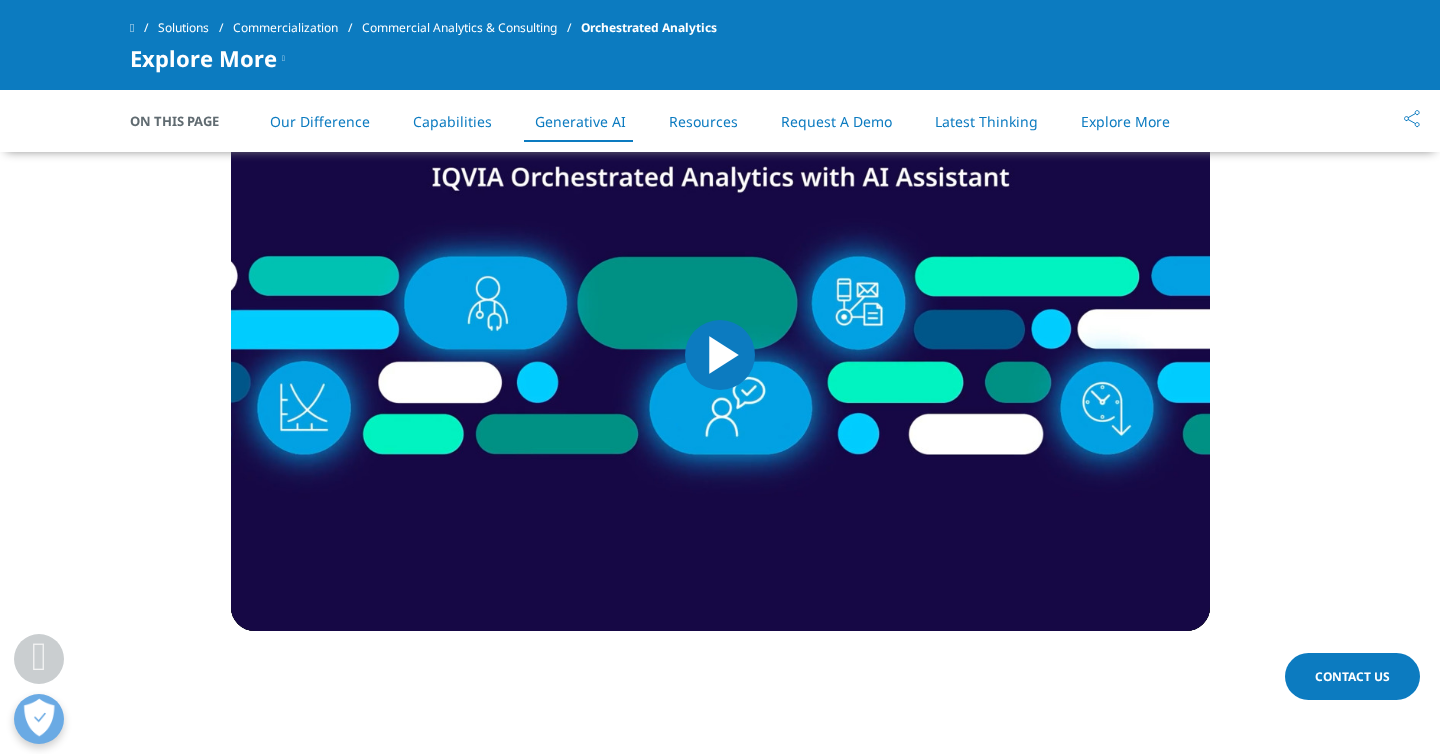 scroll, scrollTop: 5206, scrollLeft: 0, axis: vertical 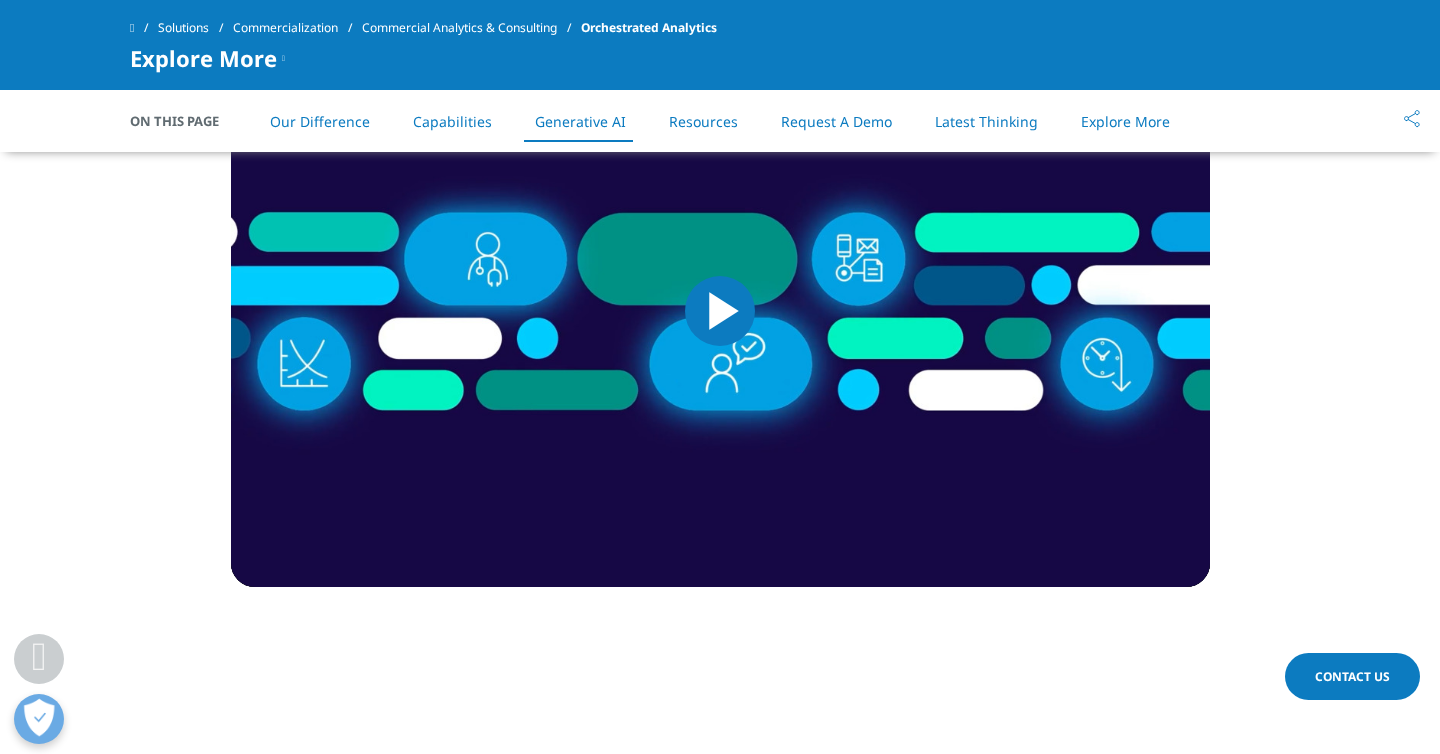 click at bounding box center (720, 311) 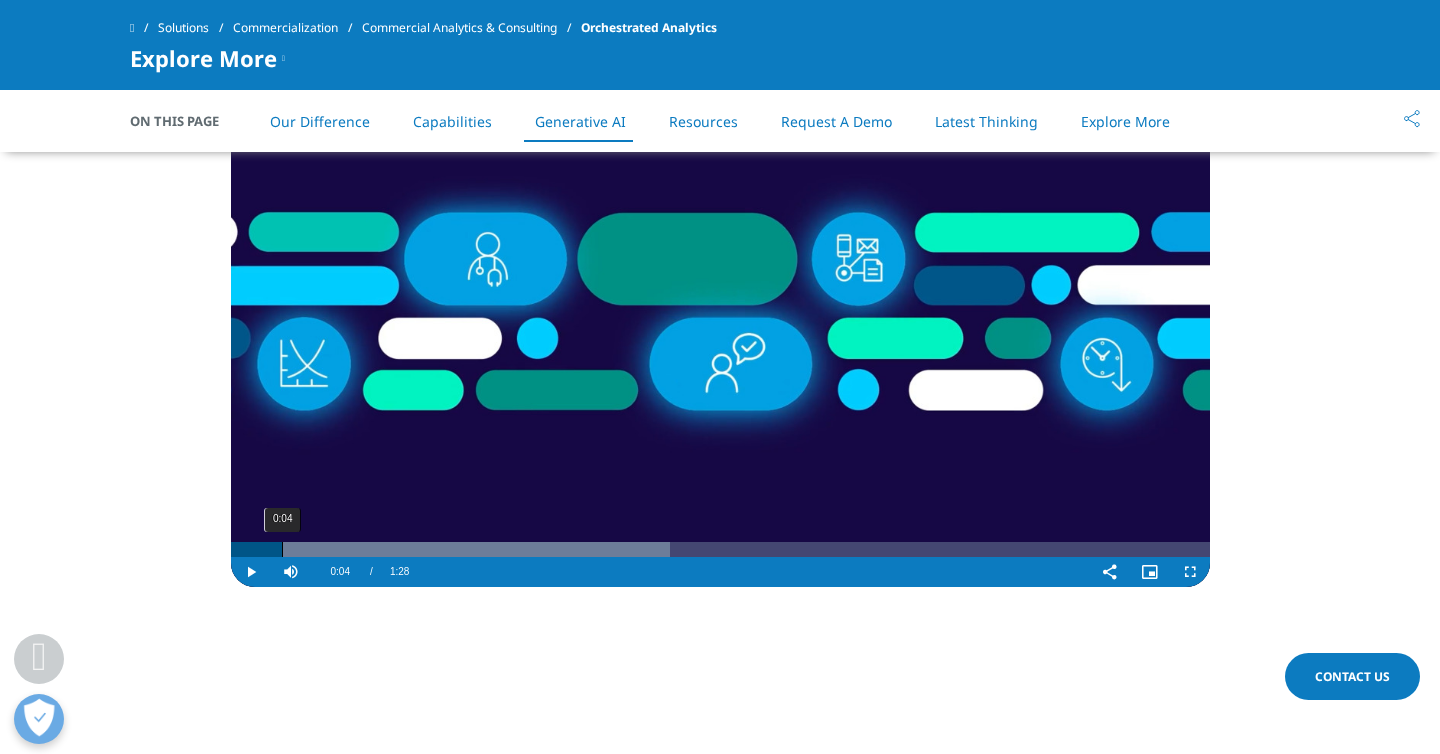 click on "0:04" at bounding box center (282, 549) 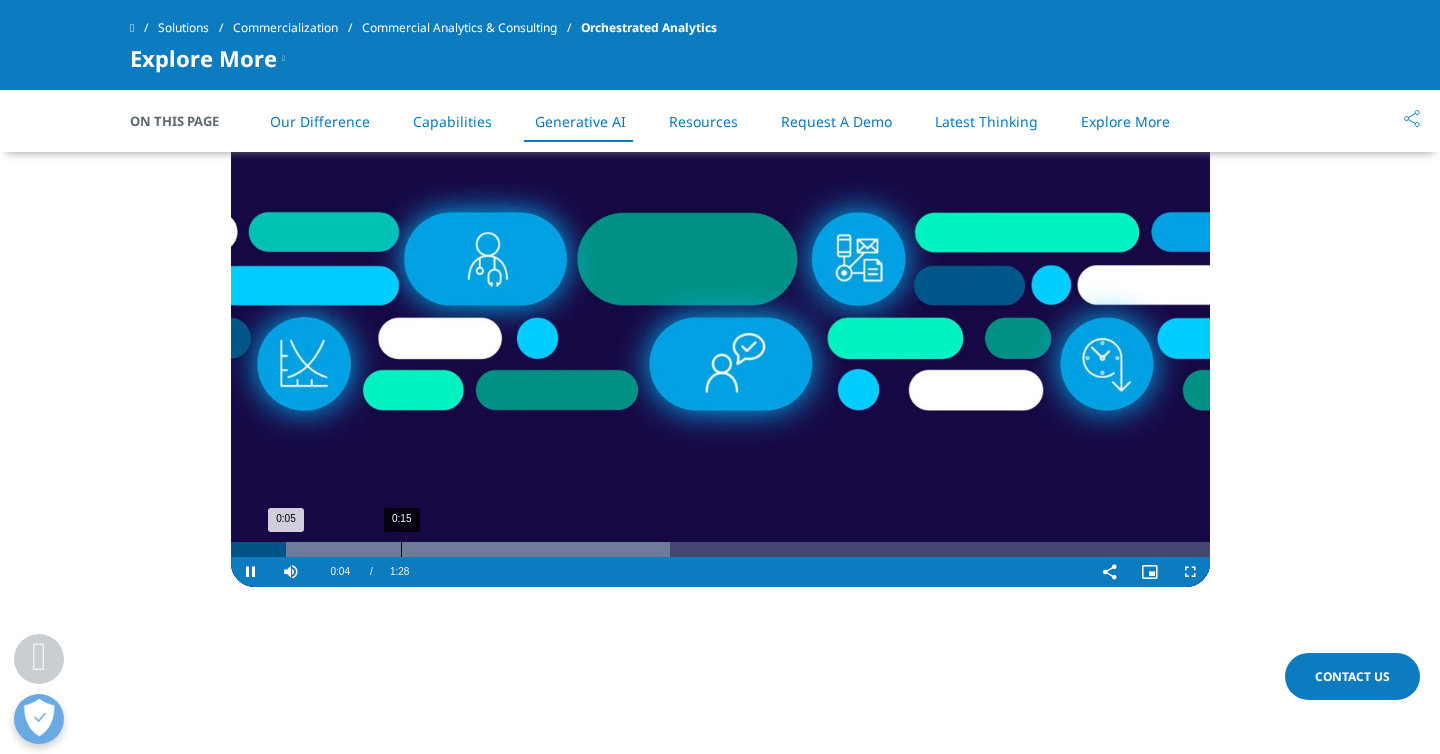 click on "0:15" at bounding box center (401, 549) 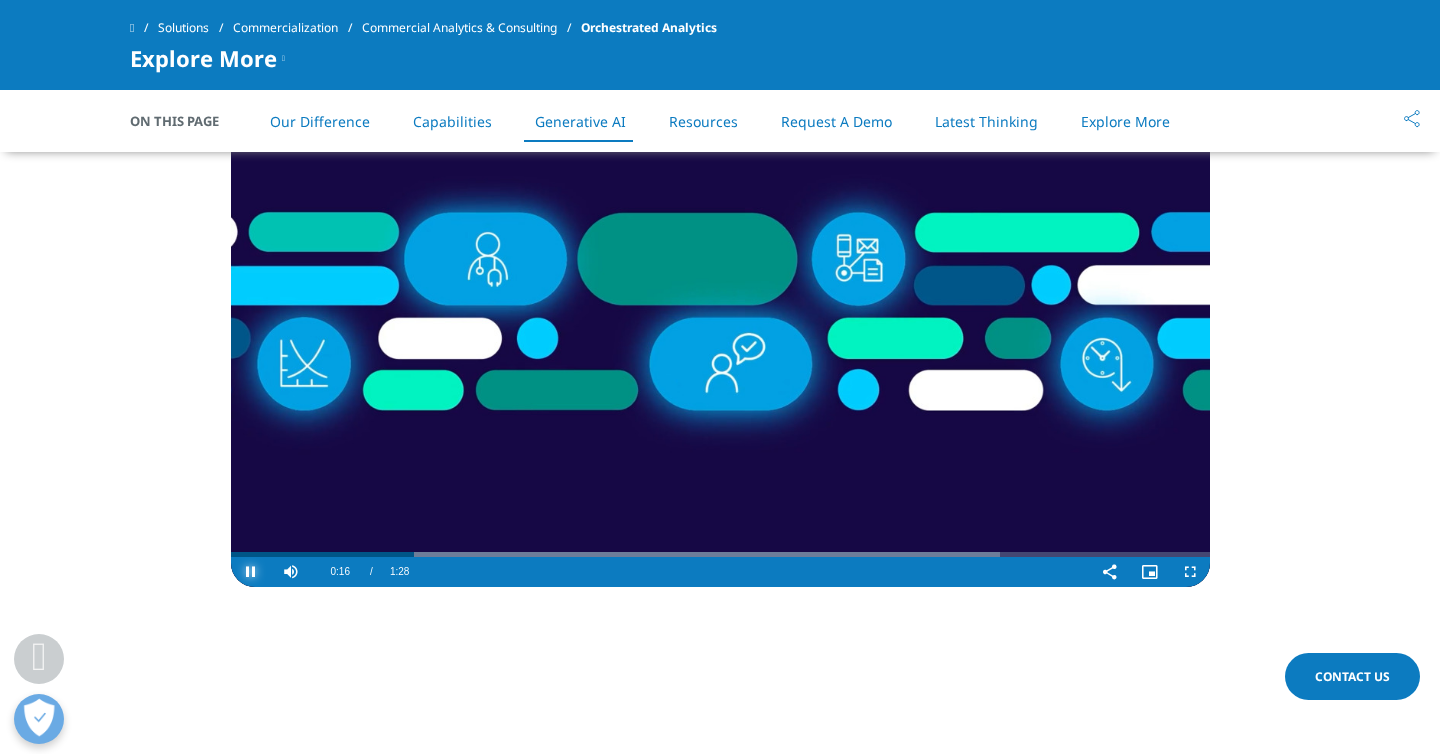 click at bounding box center (251, 572) 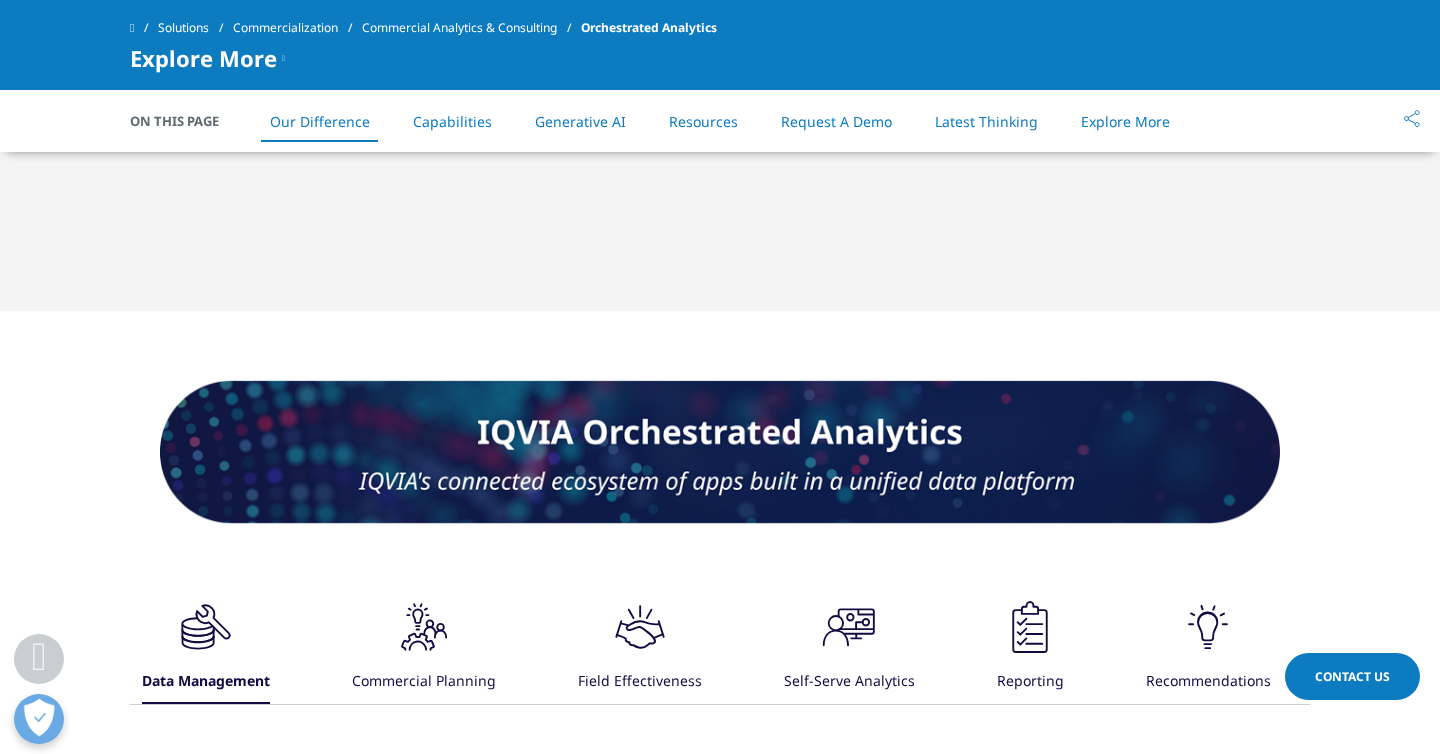 scroll, scrollTop: 2558, scrollLeft: 0, axis: vertical 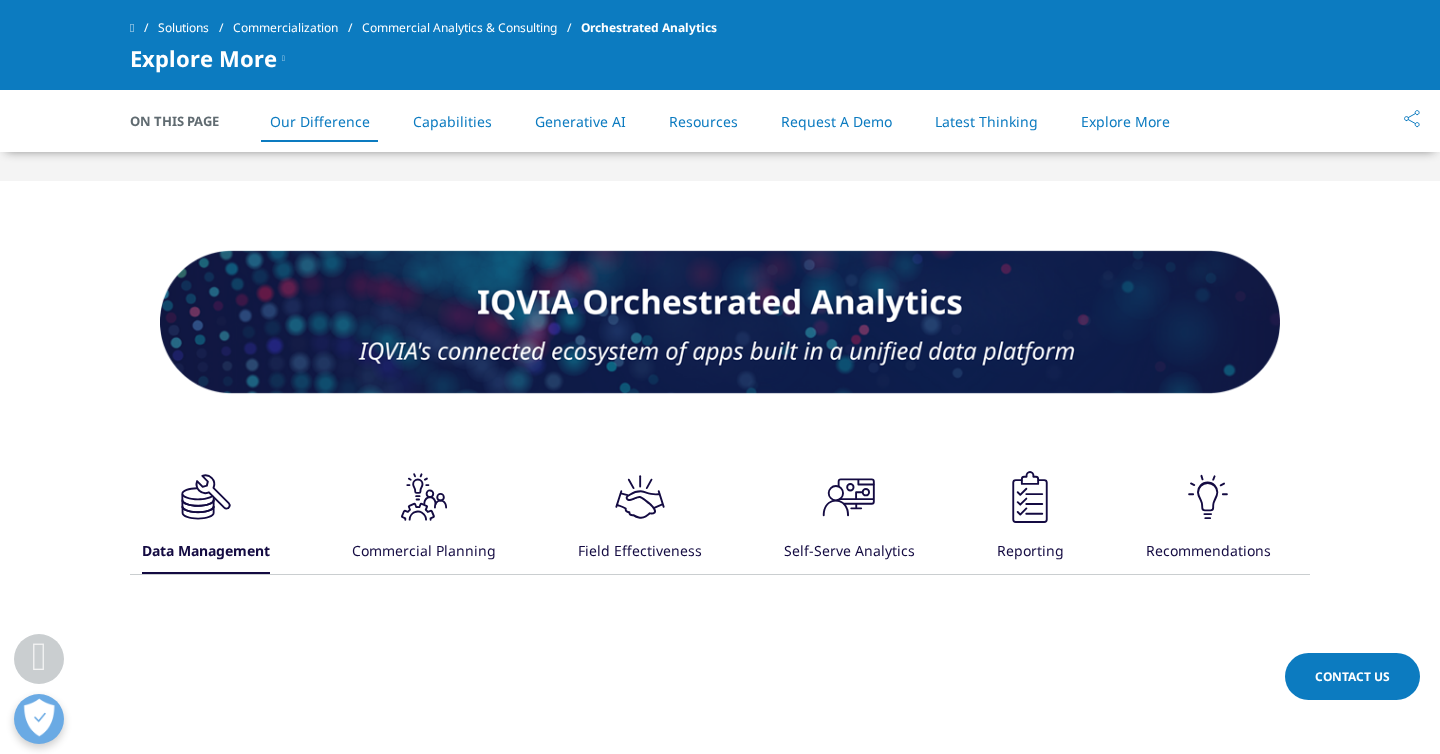click on ".cls-1{fill:#231f20;}" 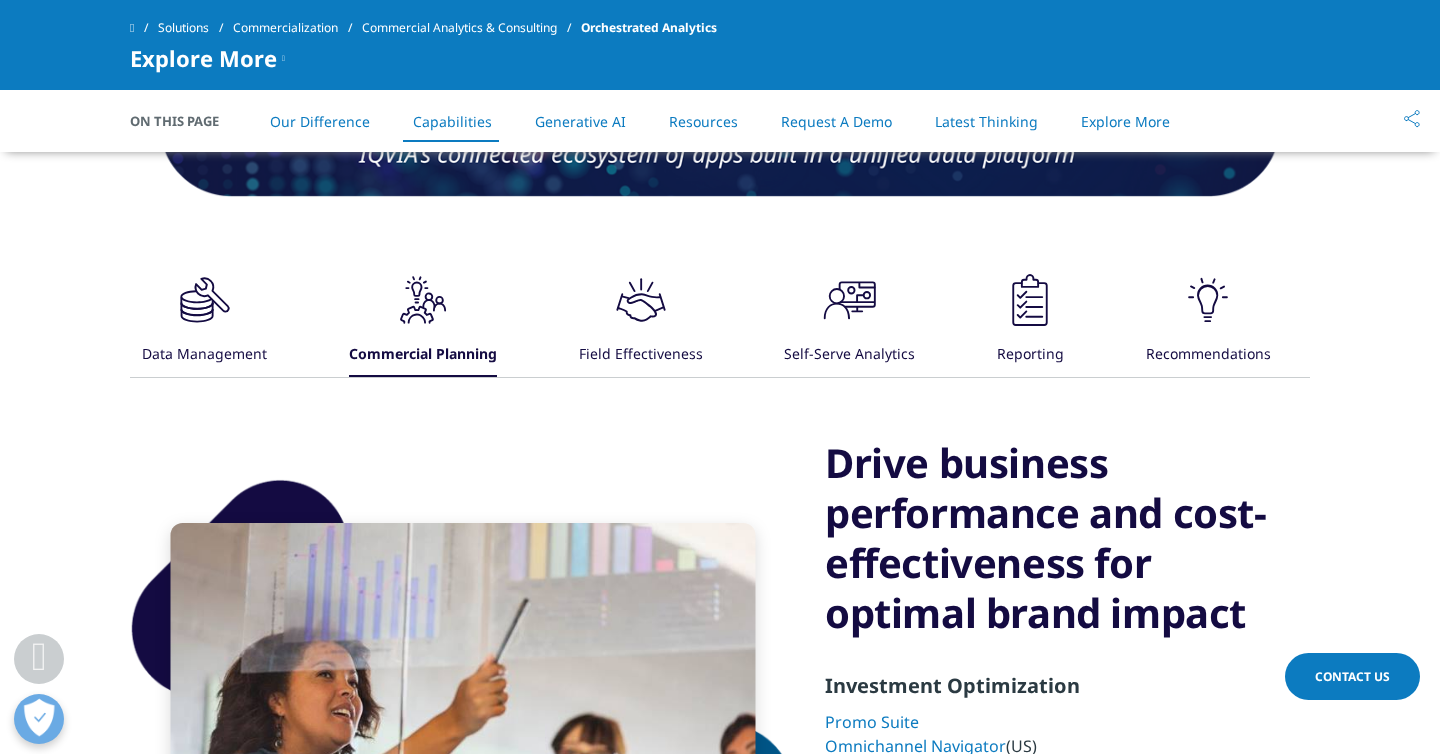 scroll, scrollTop: 2759, scrollLeft: 0, axis: vertical 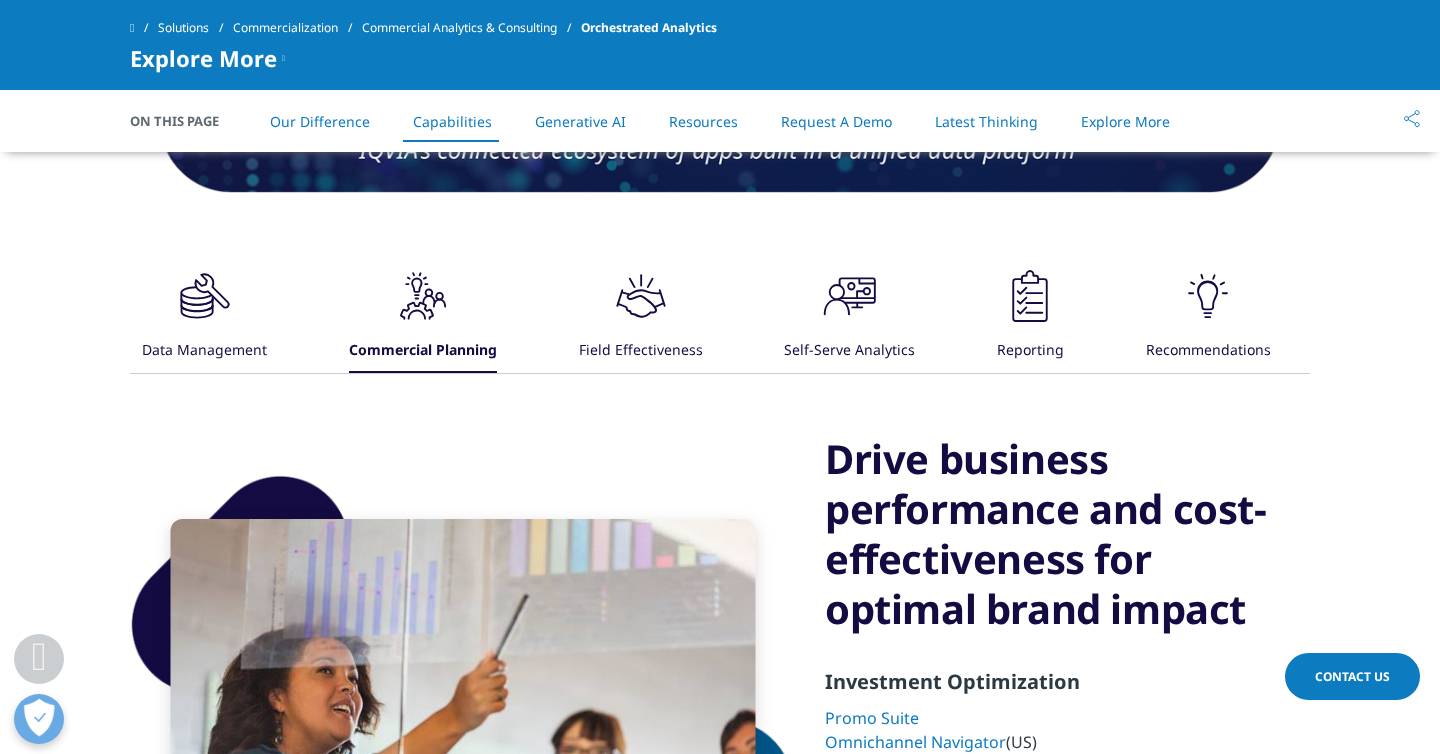 click on "Field Effectiveness" at bounding box center [641, 351] 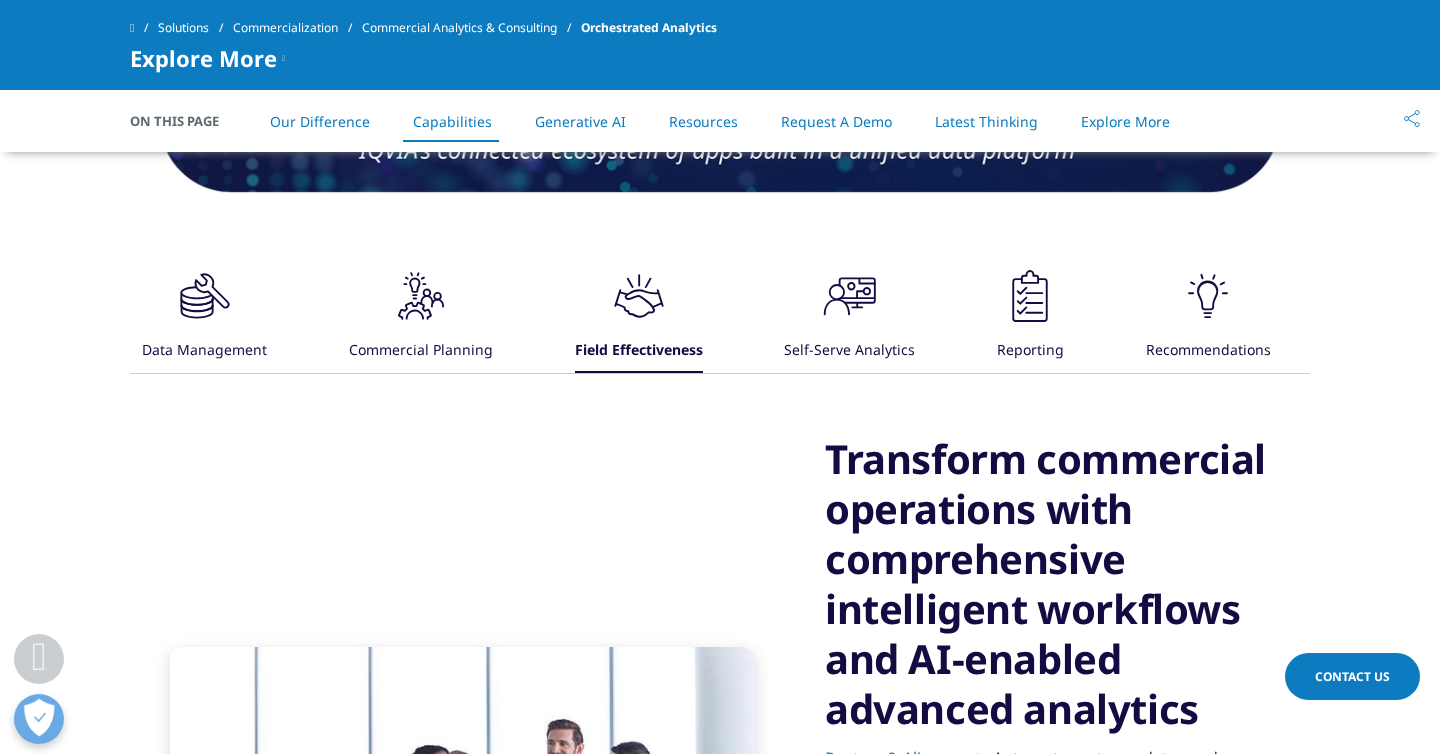 click on ".cls-1{fill:#231f20;}" 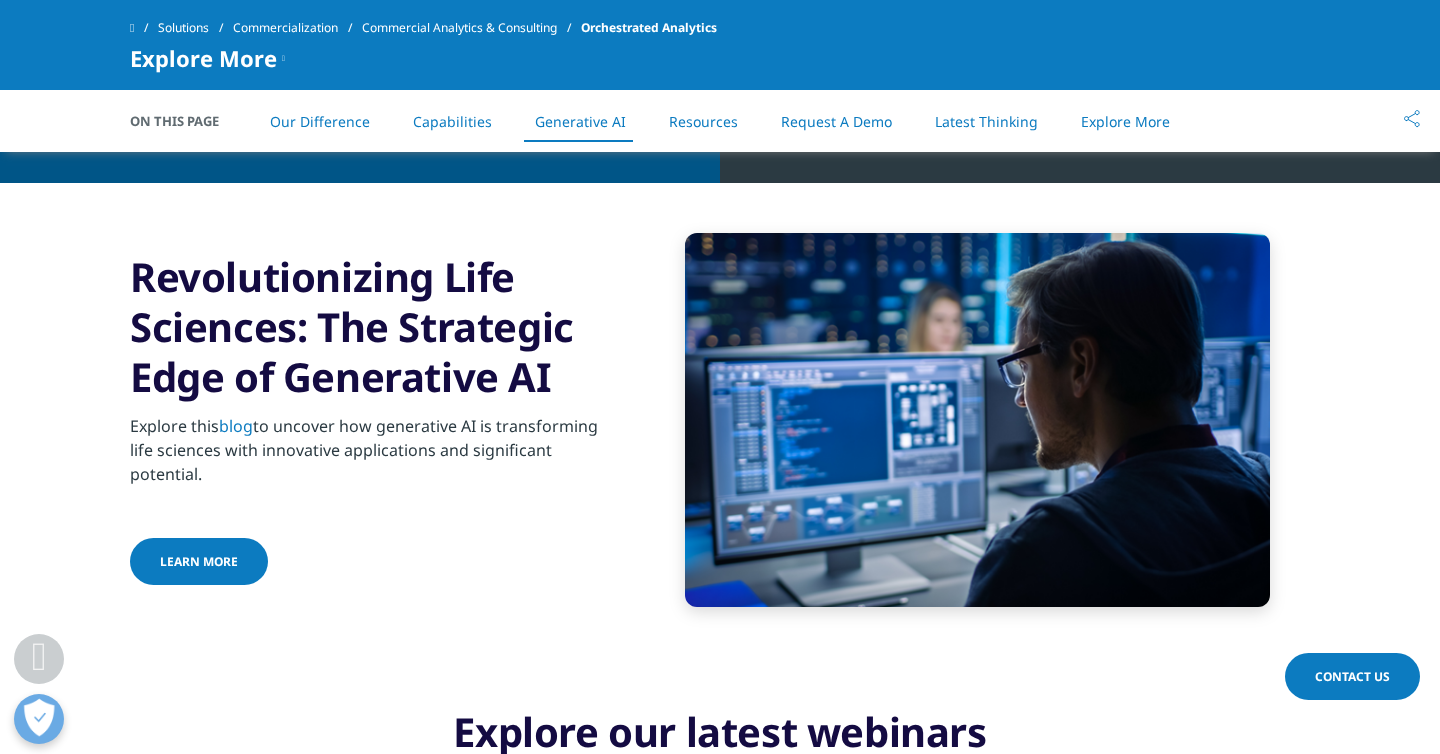 scroll, scrollTop: 7685, scrollLeft: 0, axis: vertical 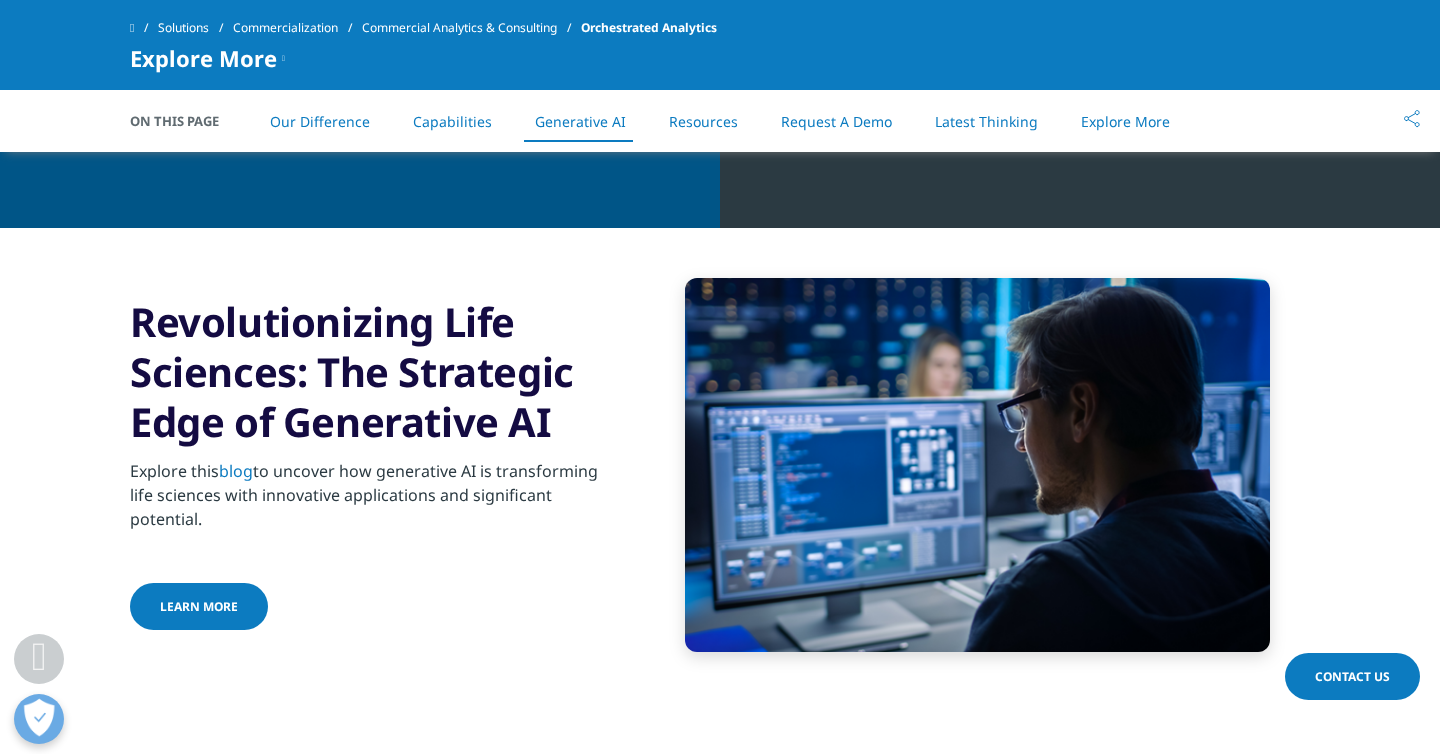 click on "Latest Thinking" at bounding box center [986, 121] 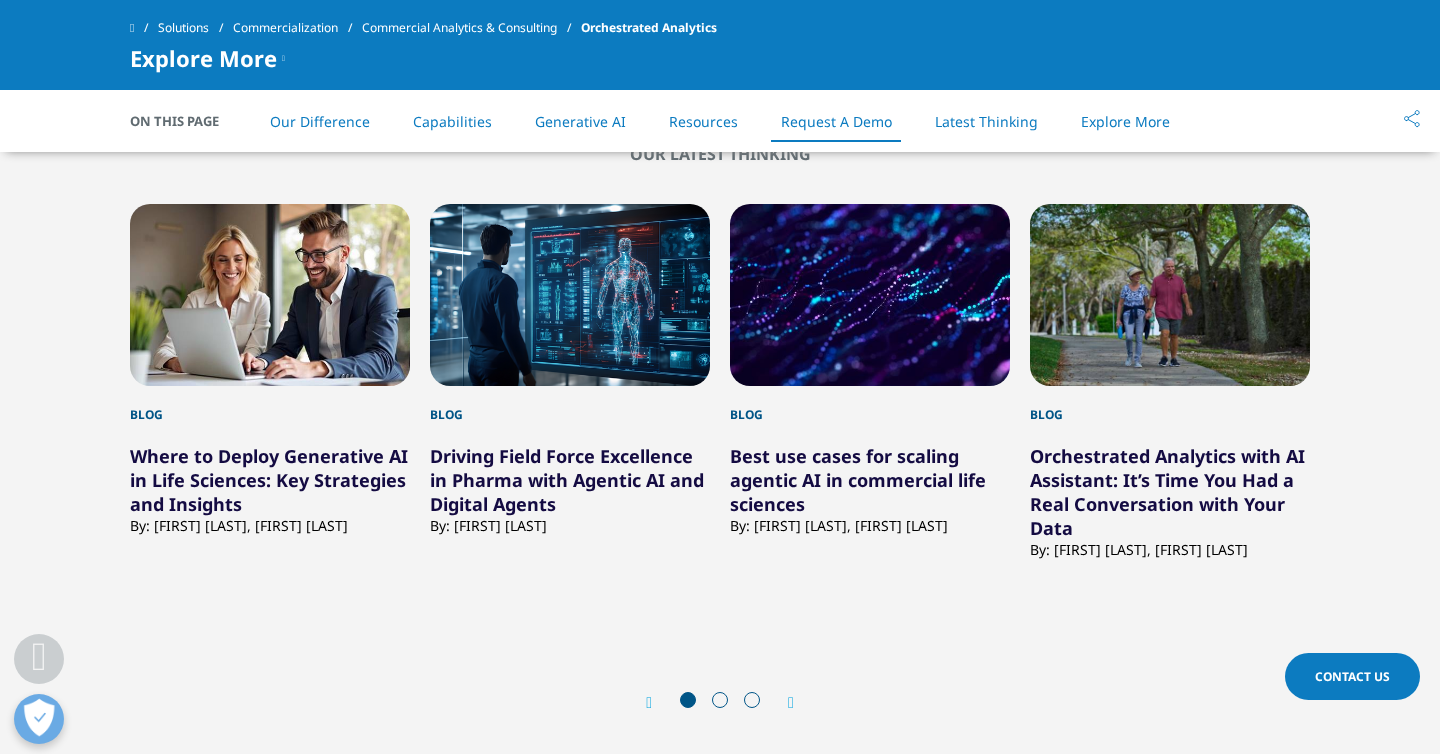 scroll, scrollTop: 9741, scrollLeft: 0, axis: vertical 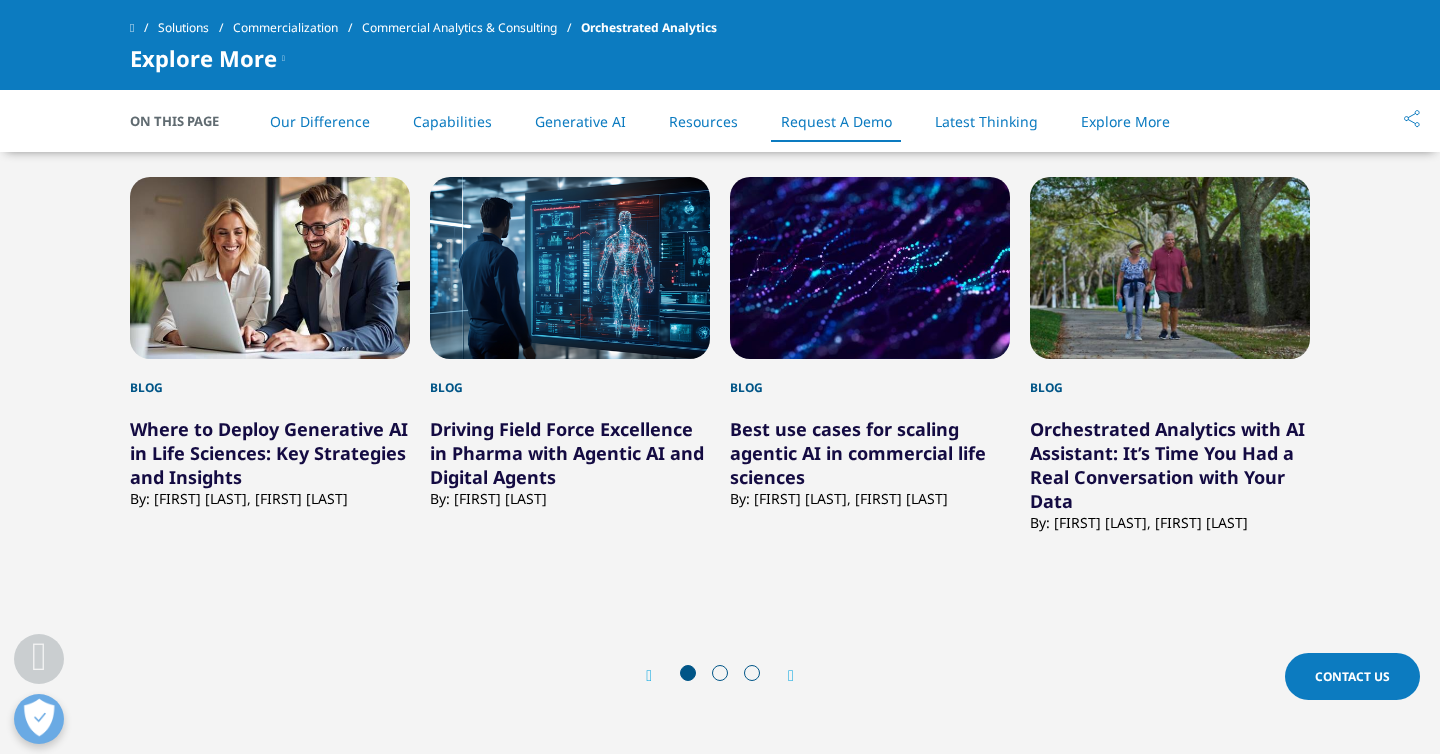 click on "Resources" at bounding box center (703, 121) 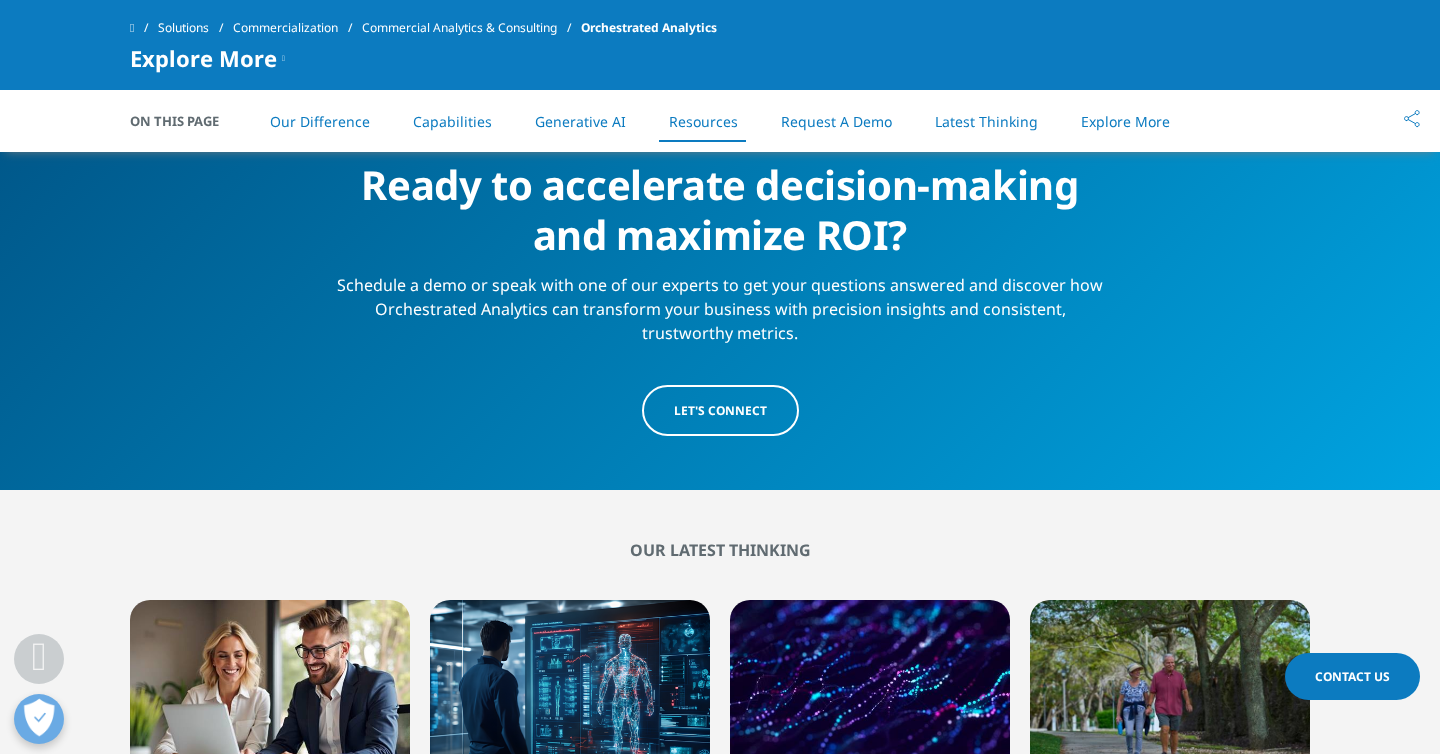 scroll, scrollTop: 9189, scrollLeft: 0, axis: vertical 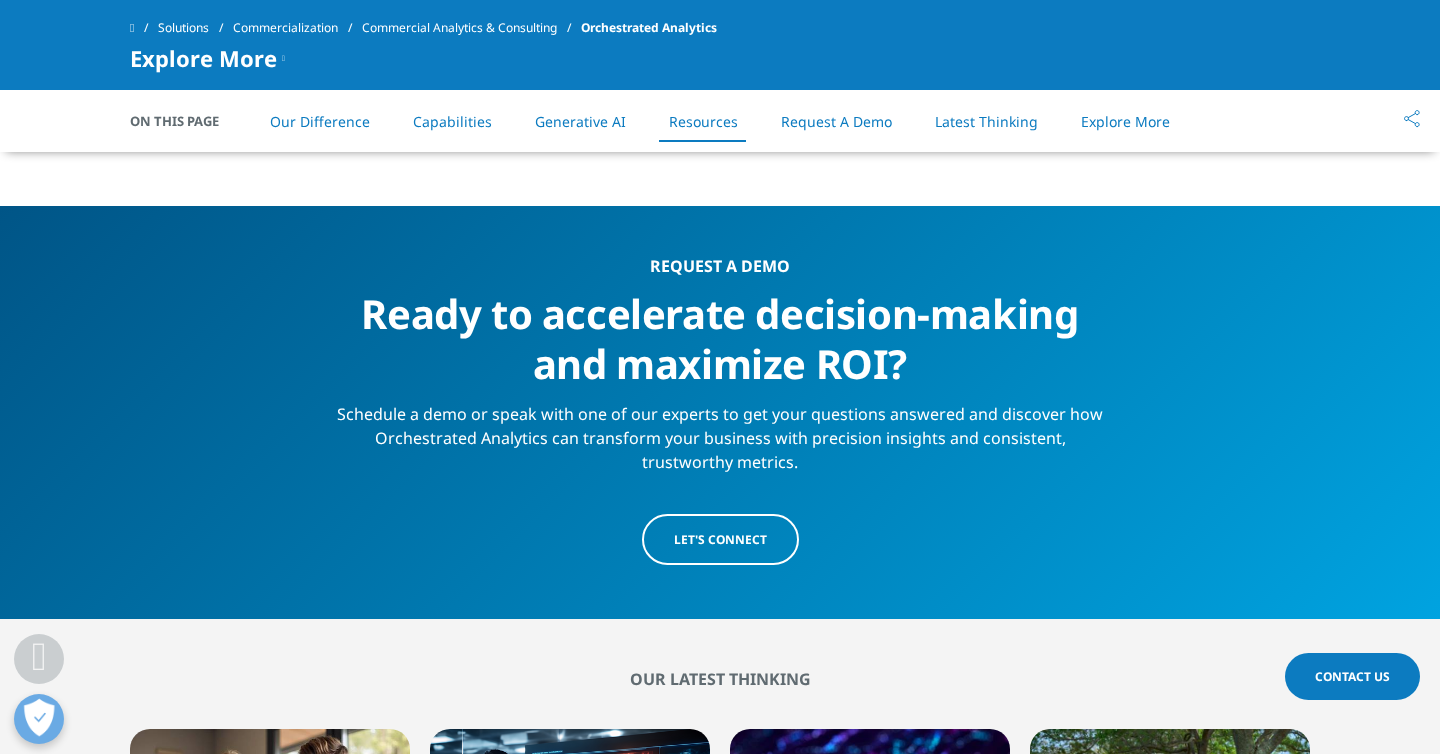 click on "LET'S CONNECT" at bounding box center [720, 539] 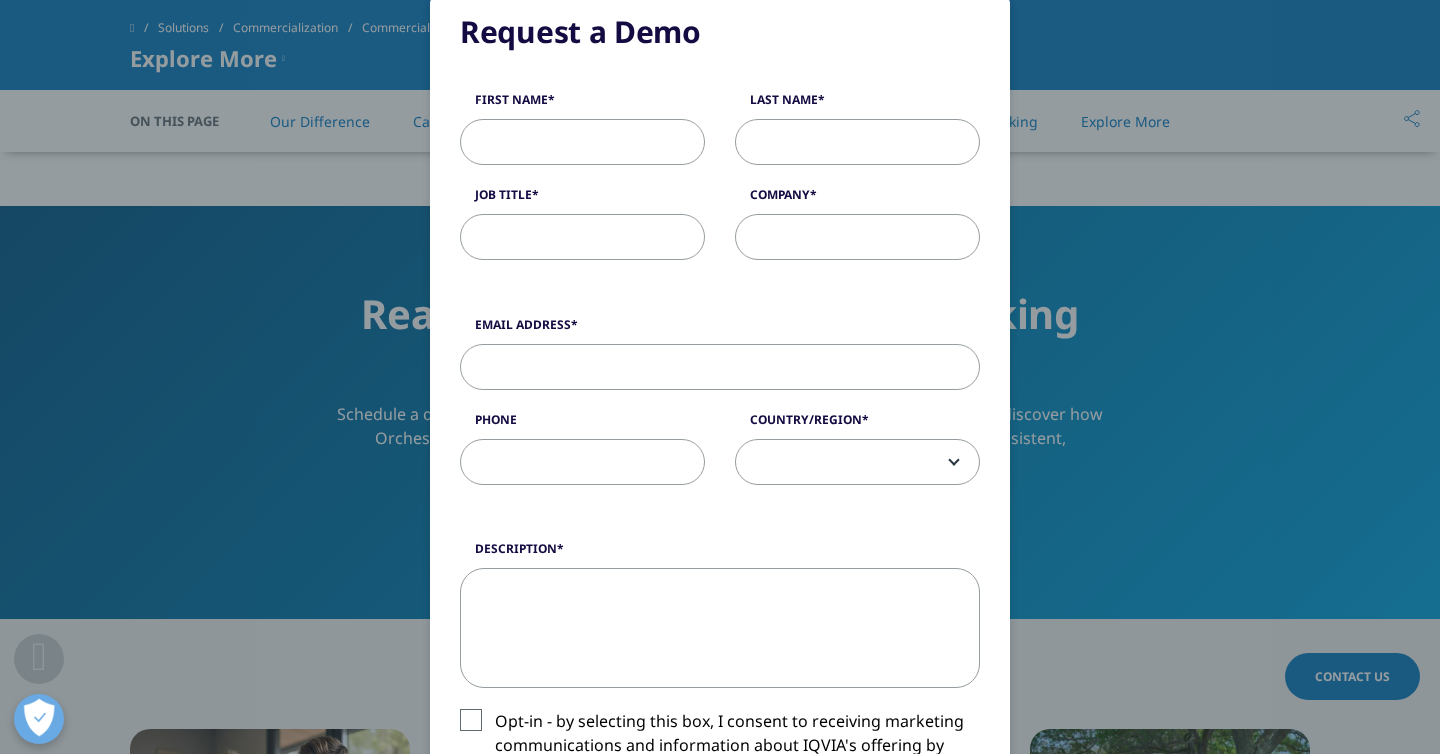 scroll, scrollTop: 0, scrollLeft: 0, axis: both 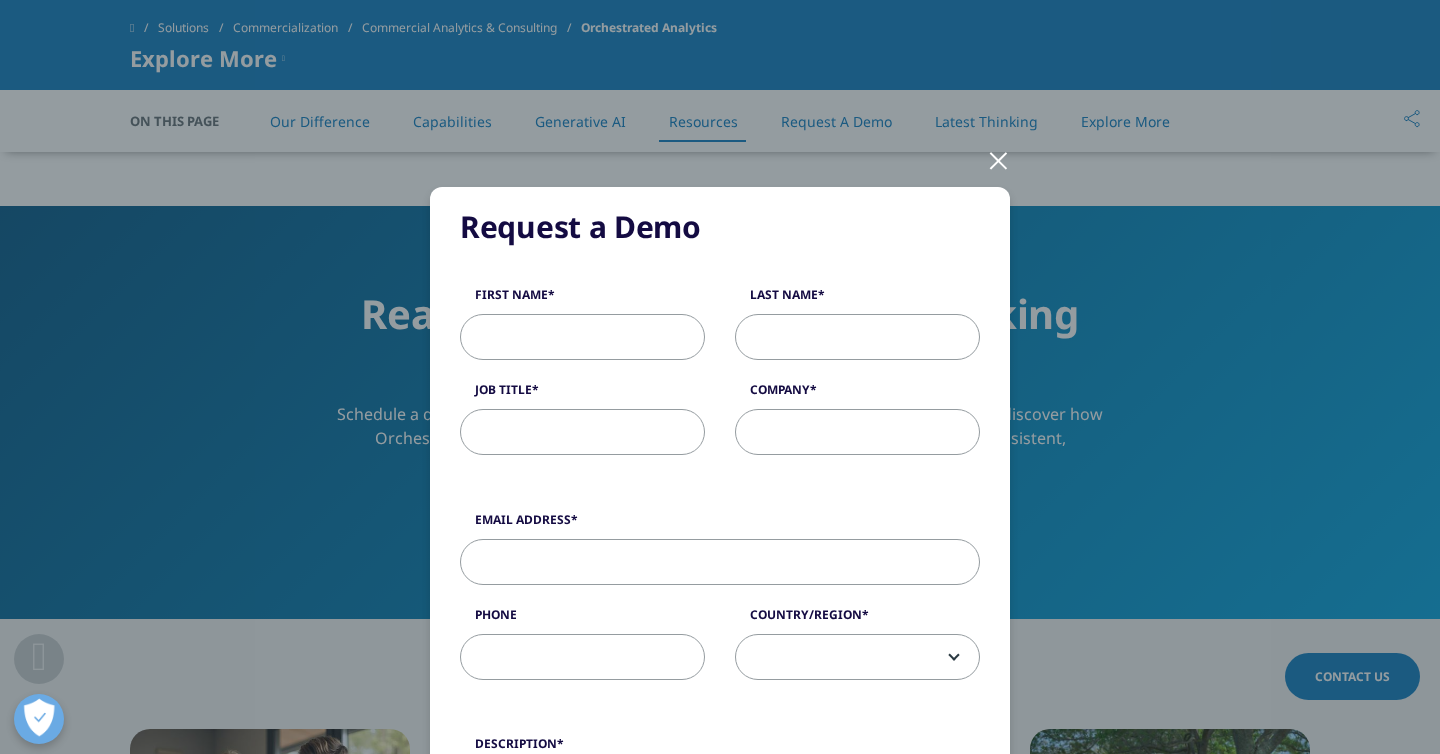 click at bounding box center [998, 159] 